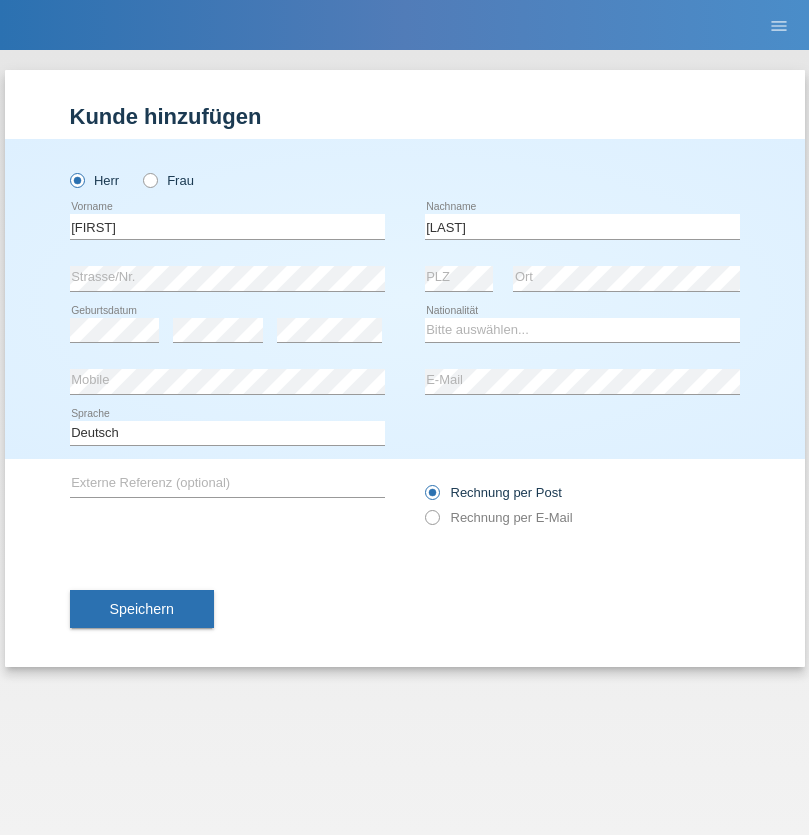 scroll, scrollTop: 0, scrollLeft: 0, axis: both 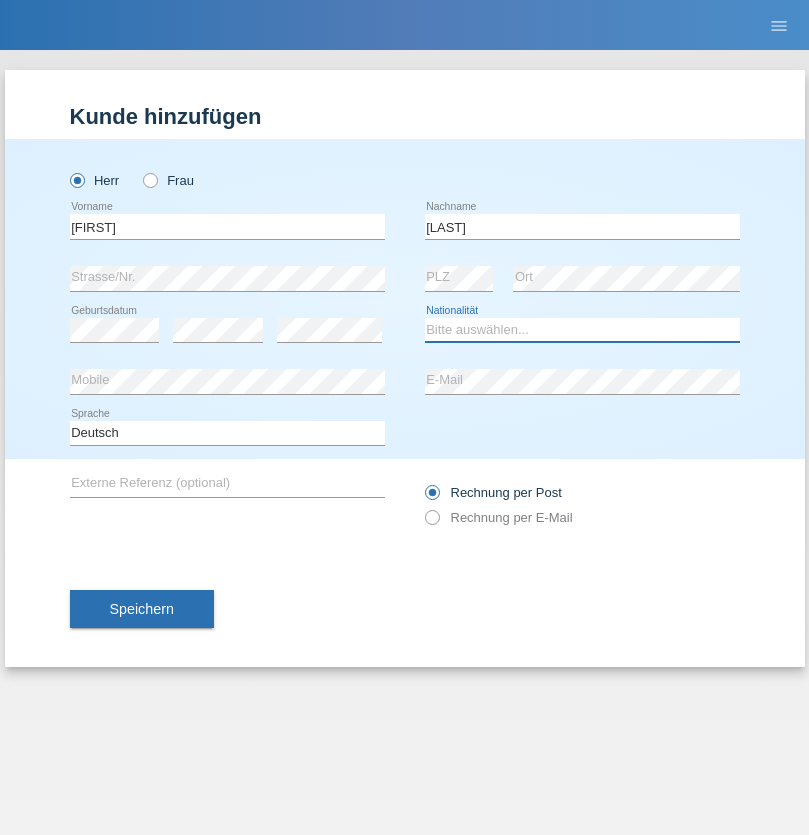 select on "CH" 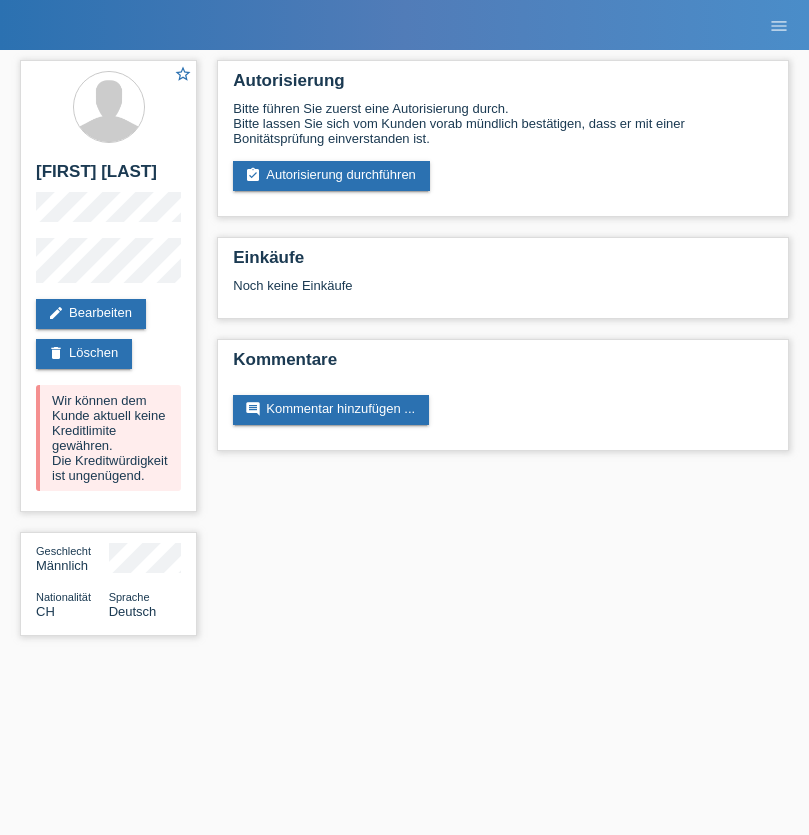 scroll, scrollTop: 0, scrollLeft: 0, axis: both 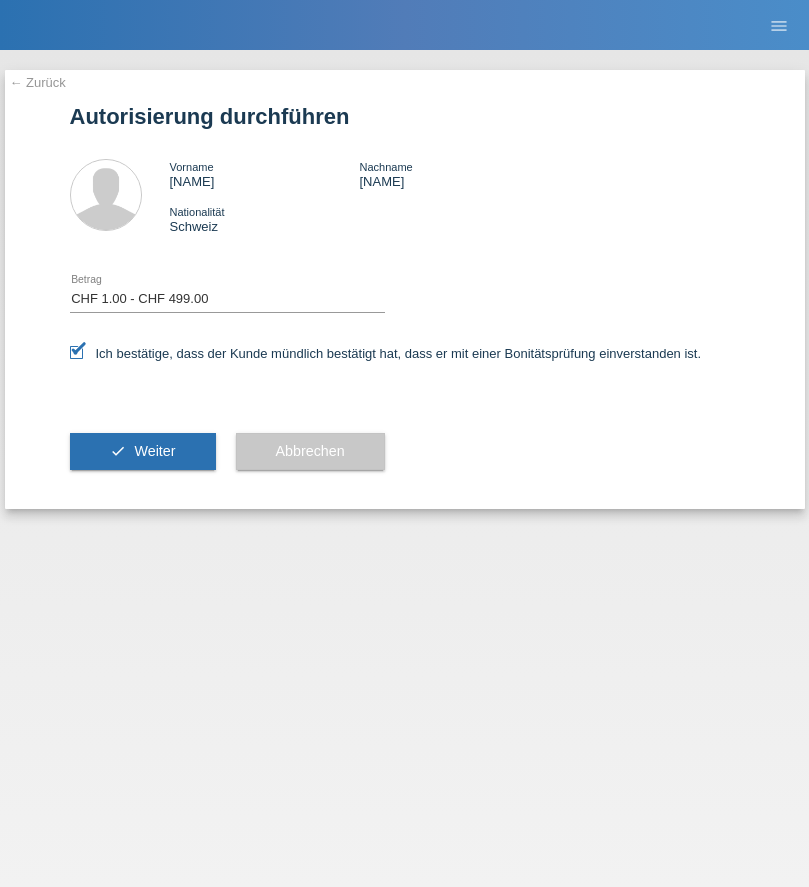 select on "1" 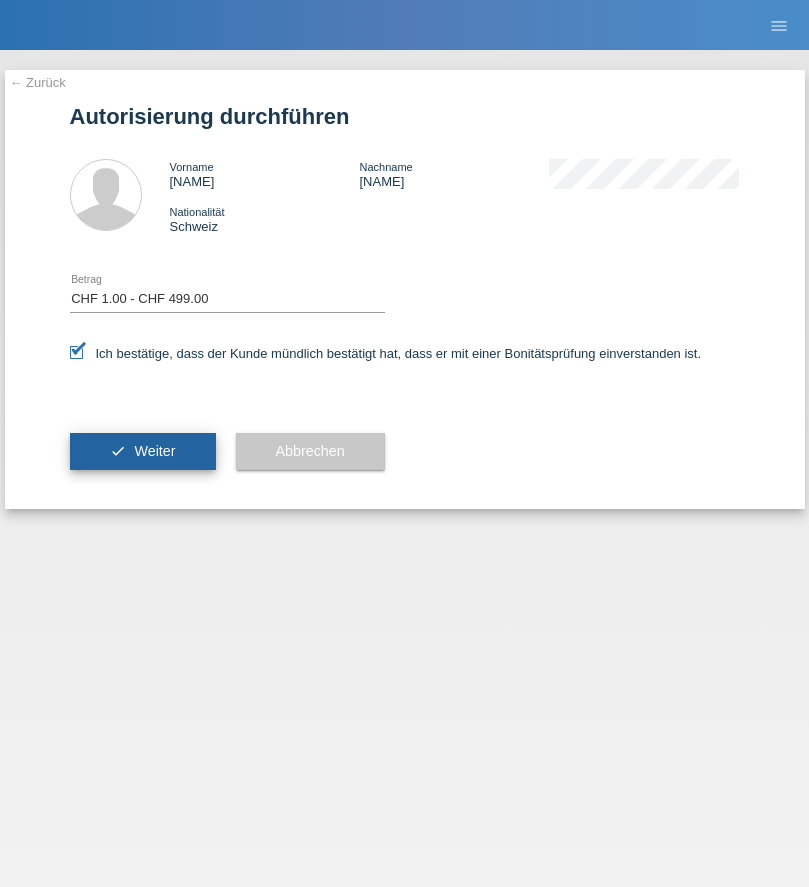 click on "Weiter" at bounding box center (154, 451) 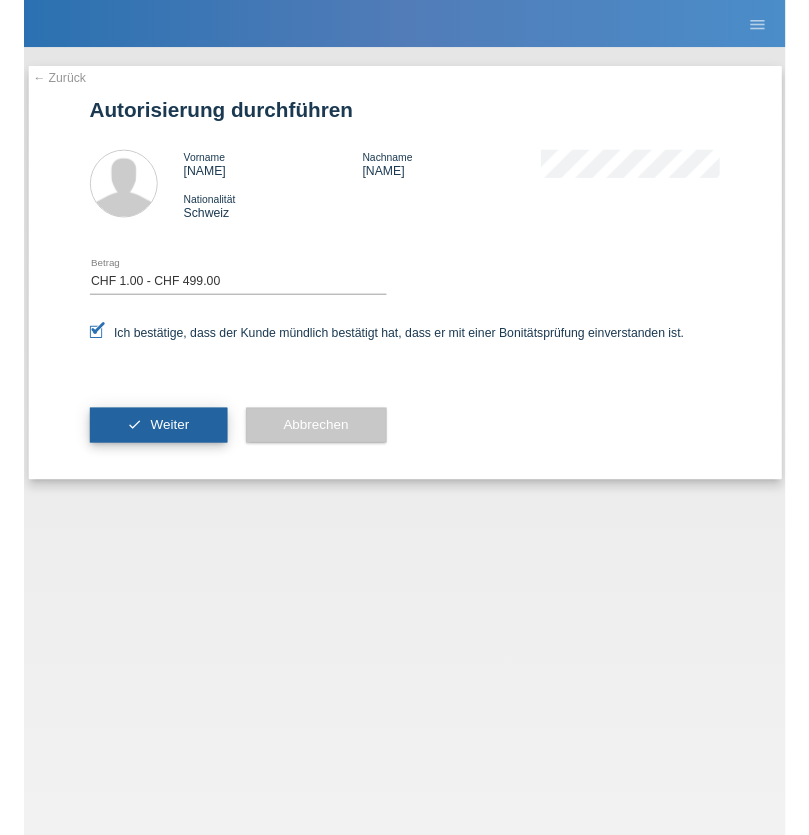 scroll, scrollTop: 0, scrollLeft: 0, axis: both 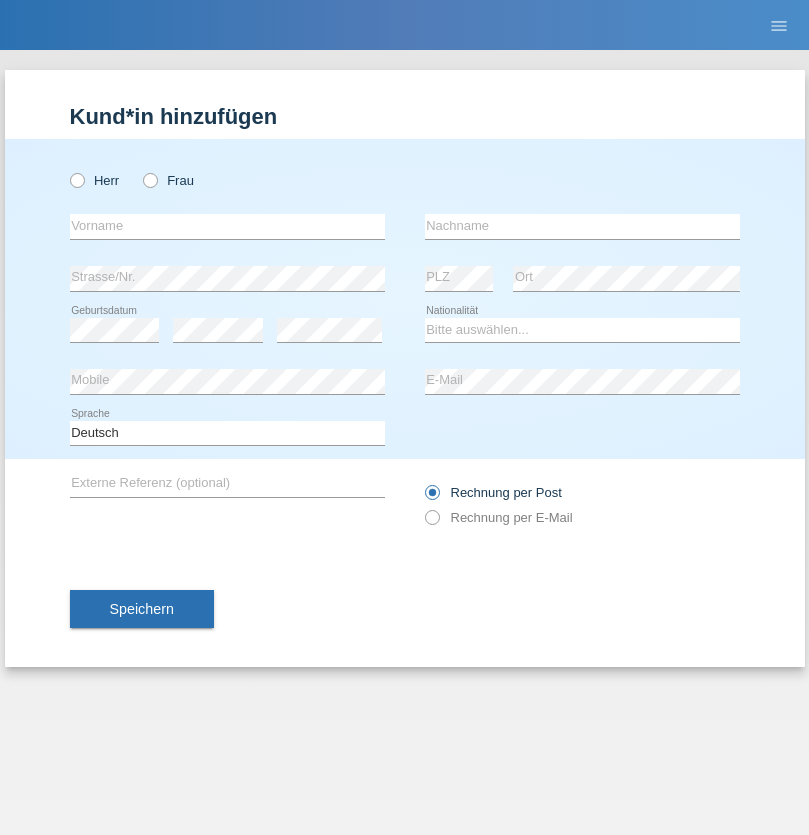 radio on "true" 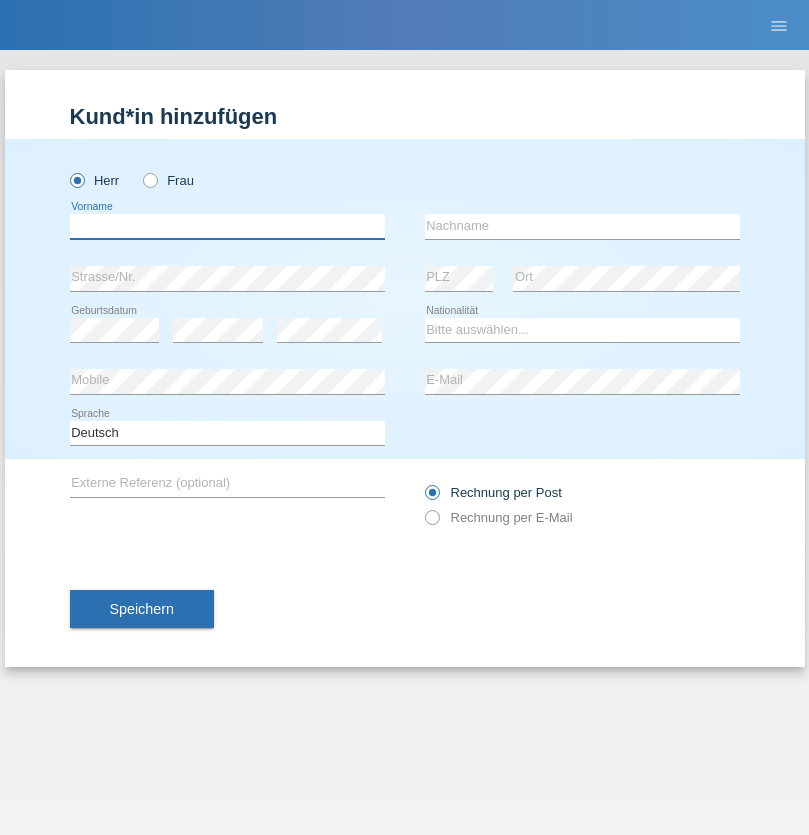 click at bounding box center (227, 226) 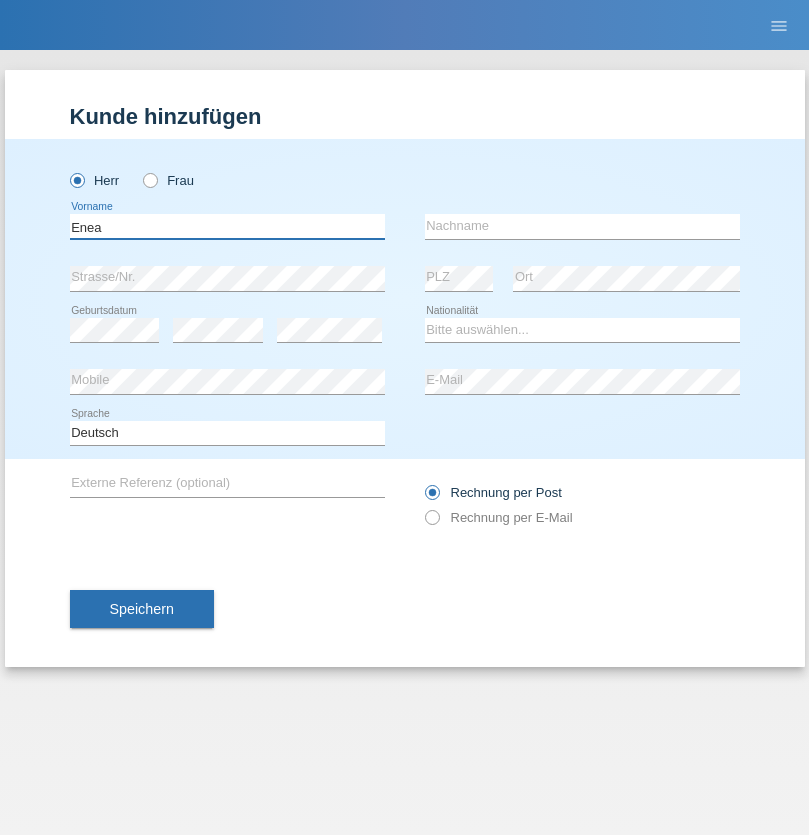 type on "Enea" 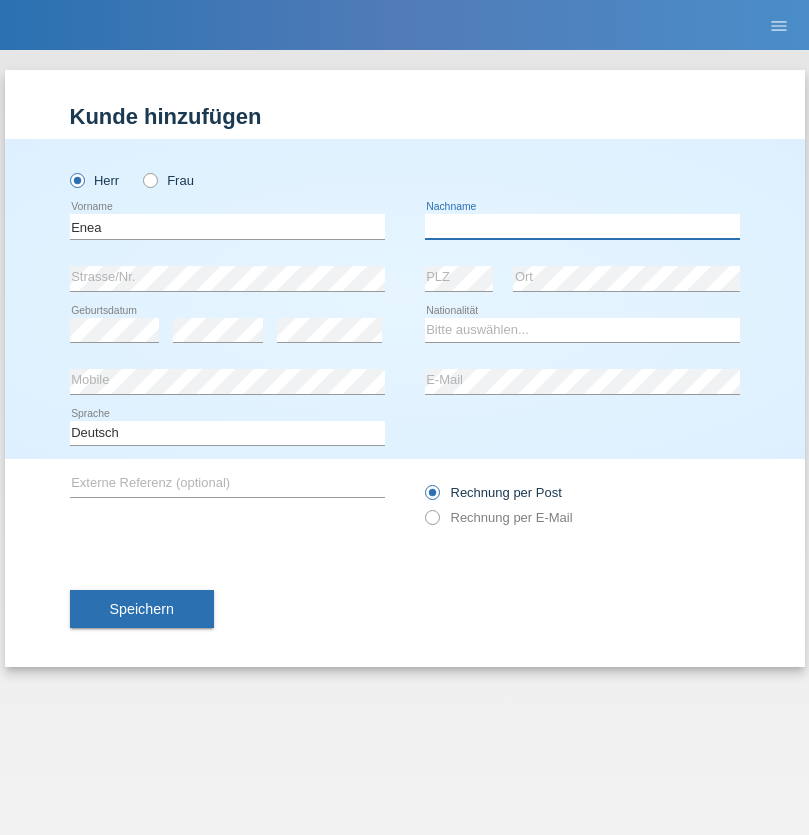 click at bounding box center (582, 226) 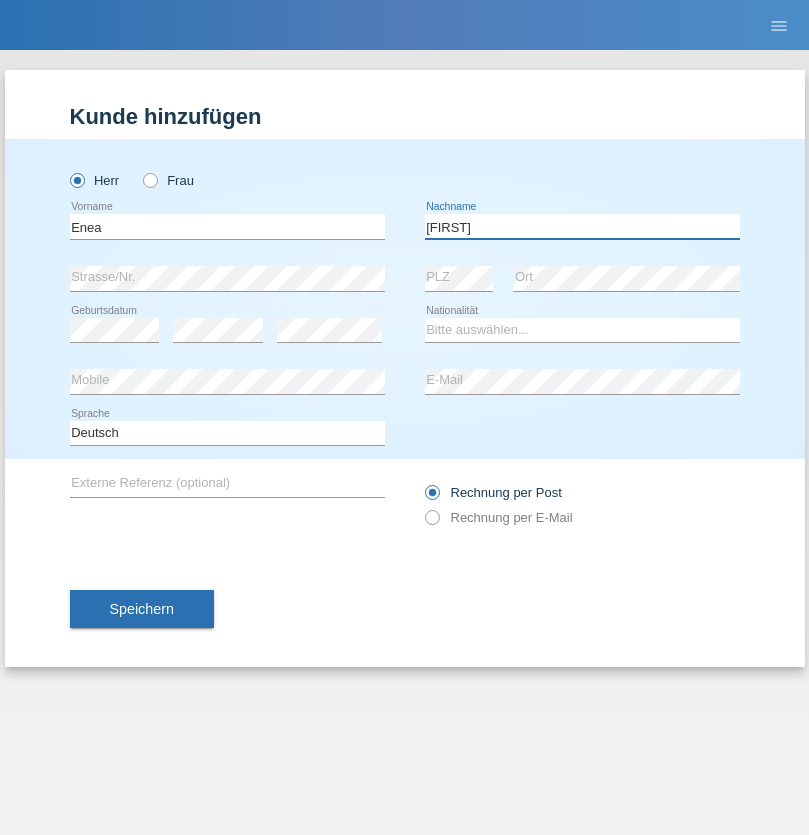 type on "Andrei" 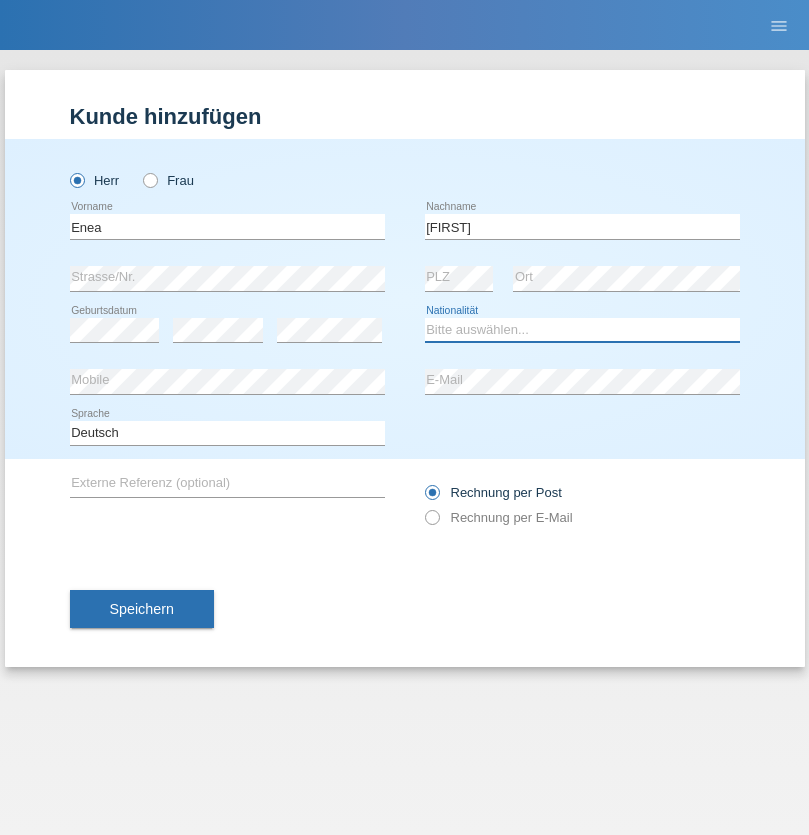 select on "OM" 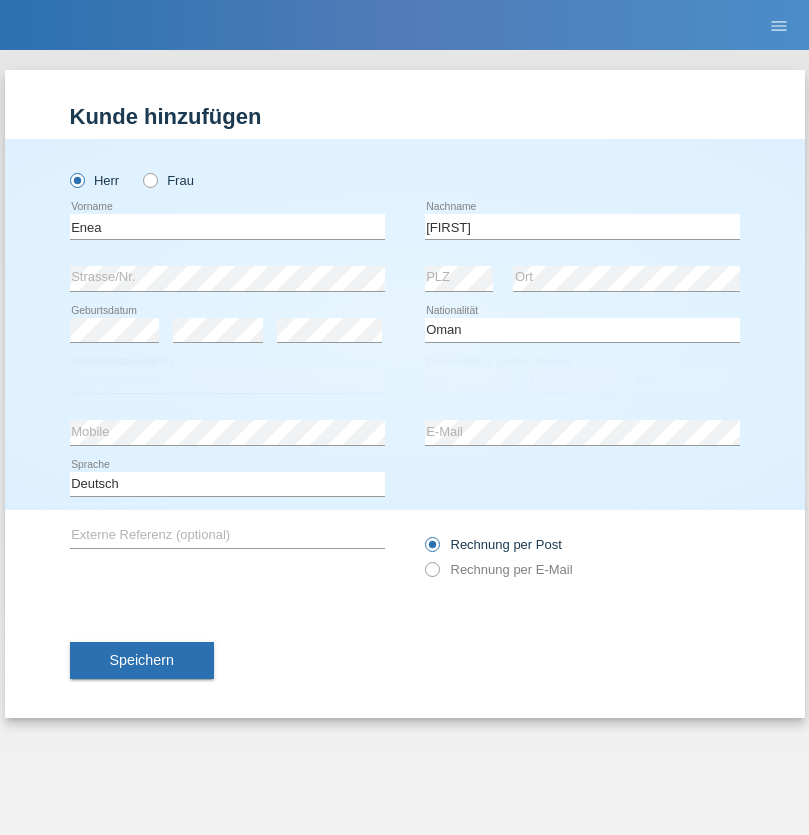 select on "C" 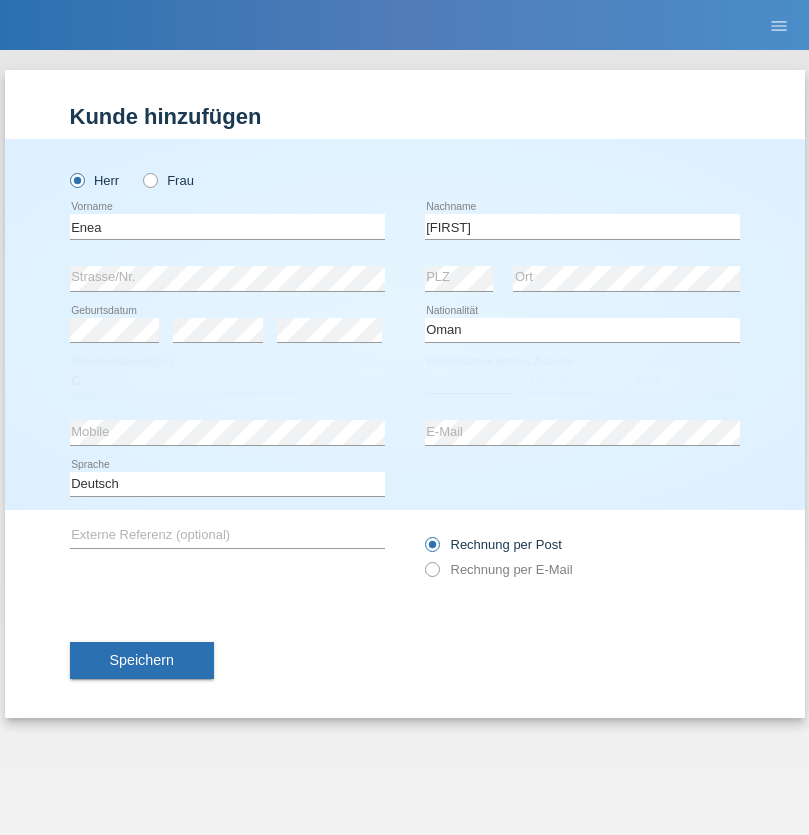 select on "17" 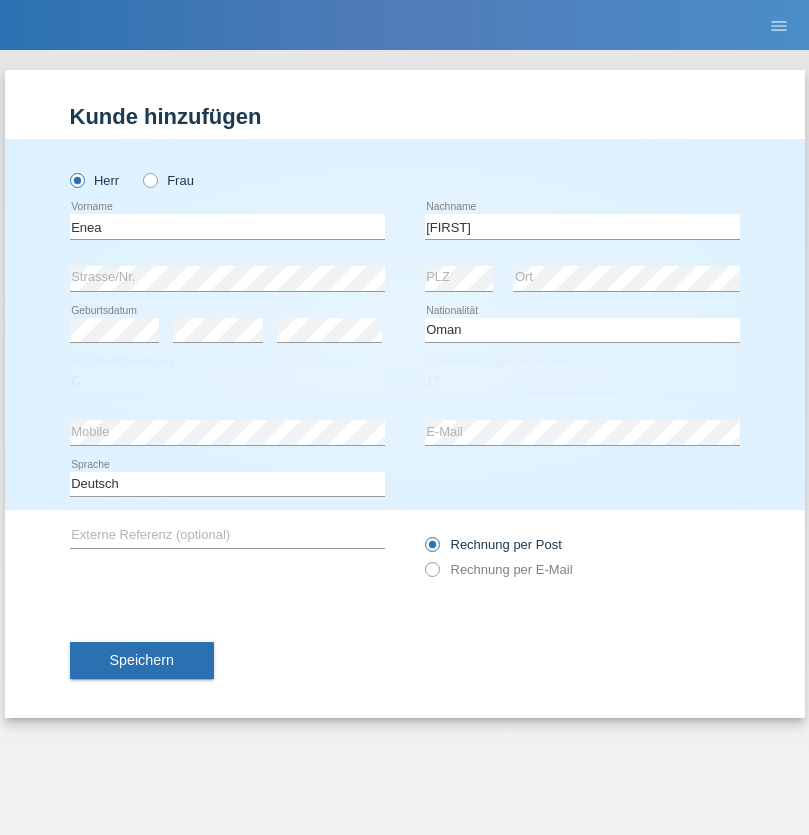 select on "06" 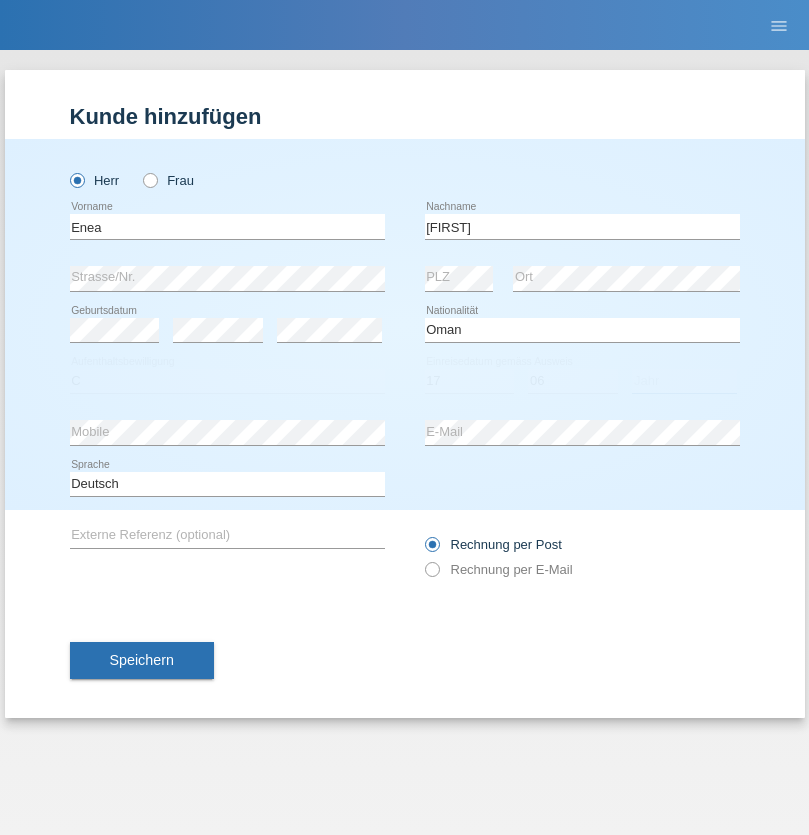 select on "2021" 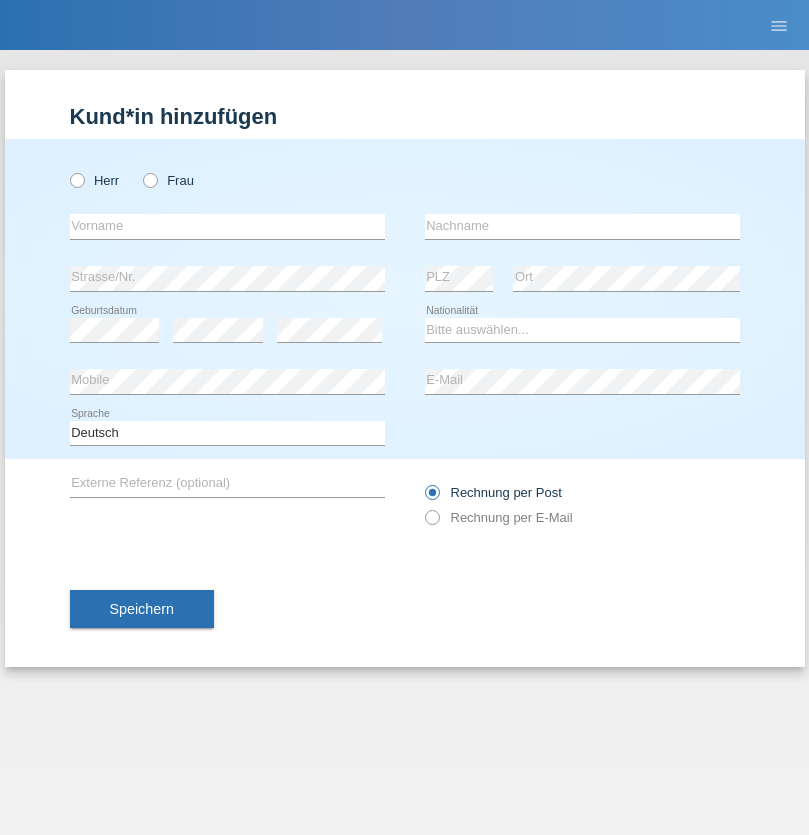 scroll, scrollTop: 0, scrollLeft: 0, axis: both 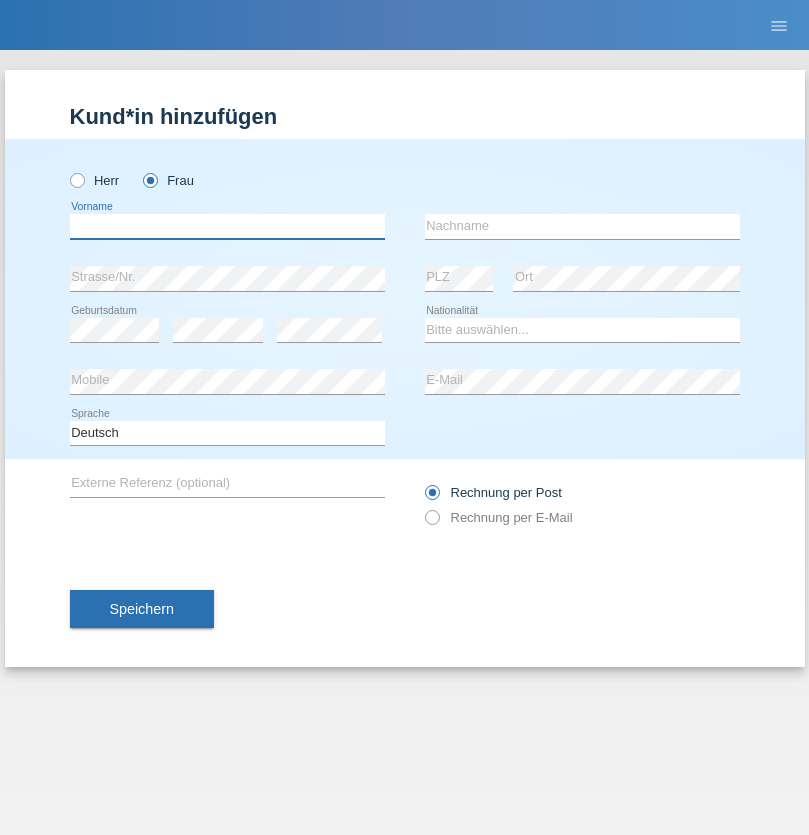 click at bounding box center (227, 226) 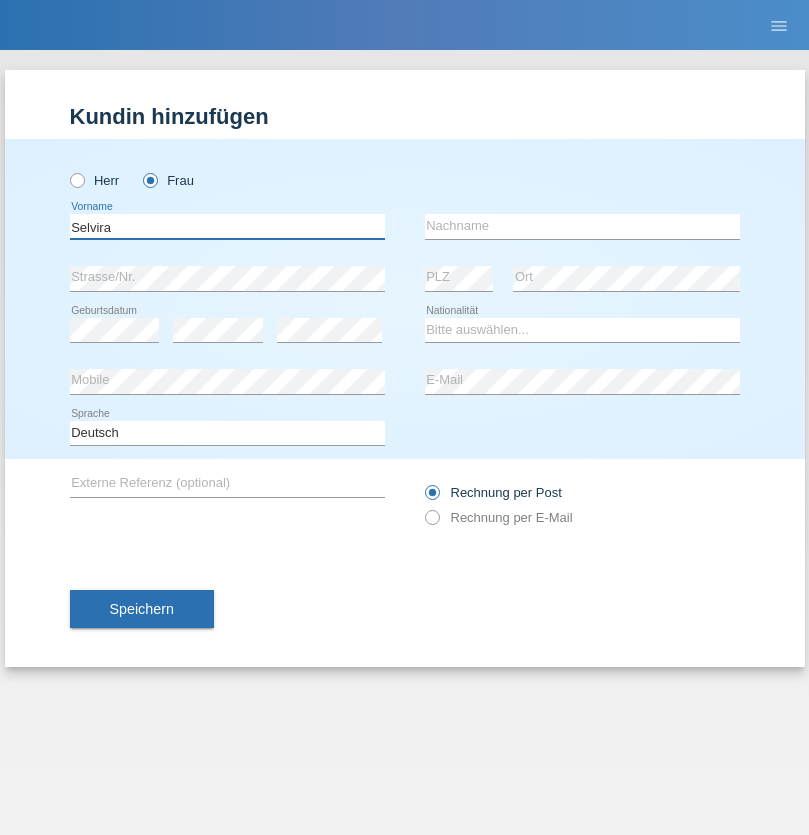 type on "Selvira" 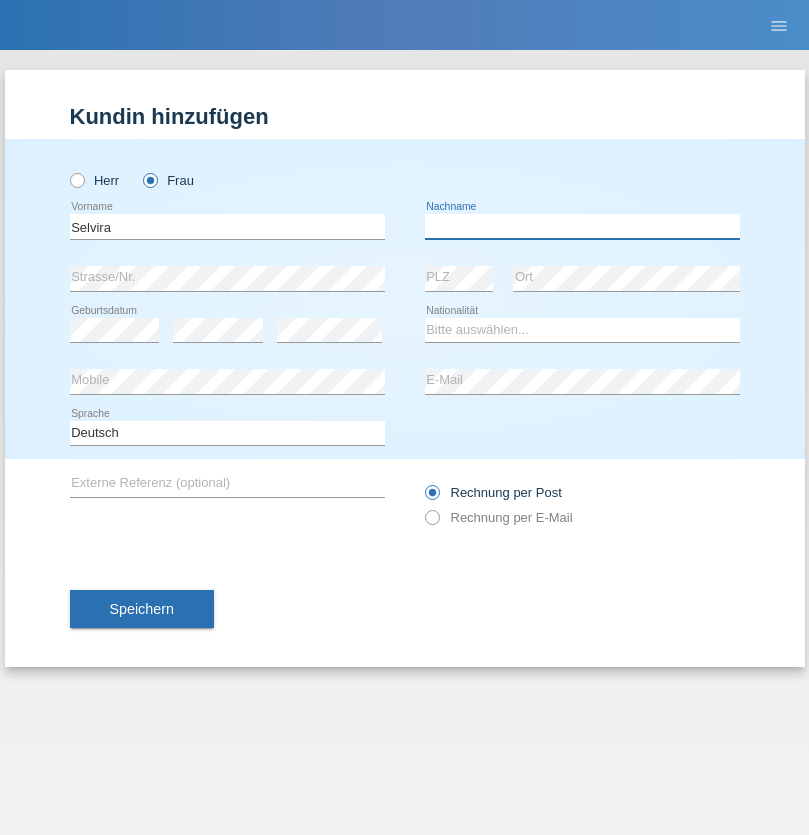 click at bounding box center (582, 226) 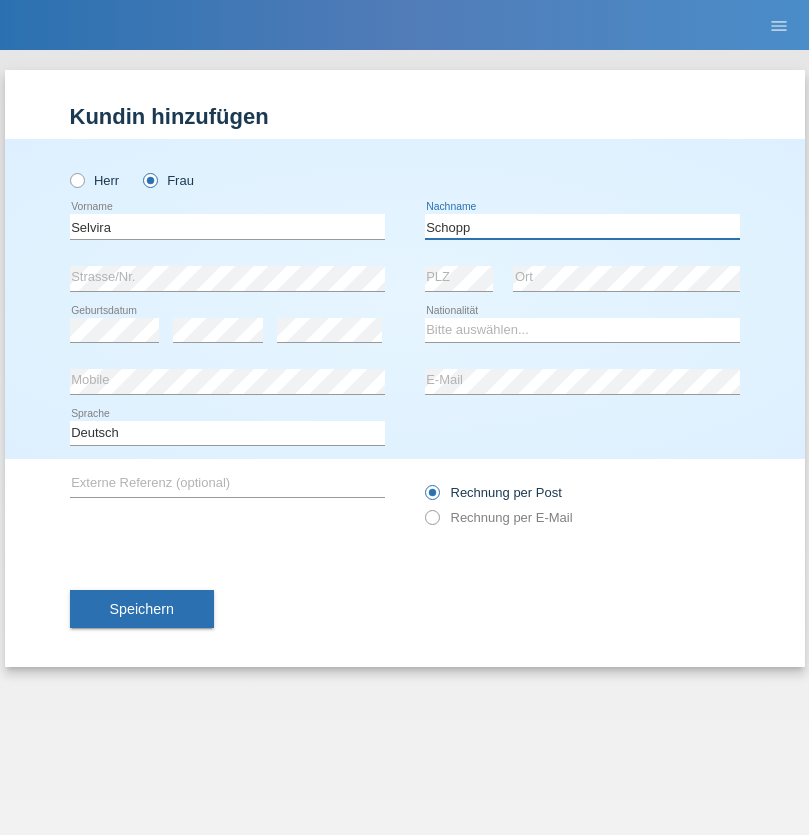 type on "Schopp" 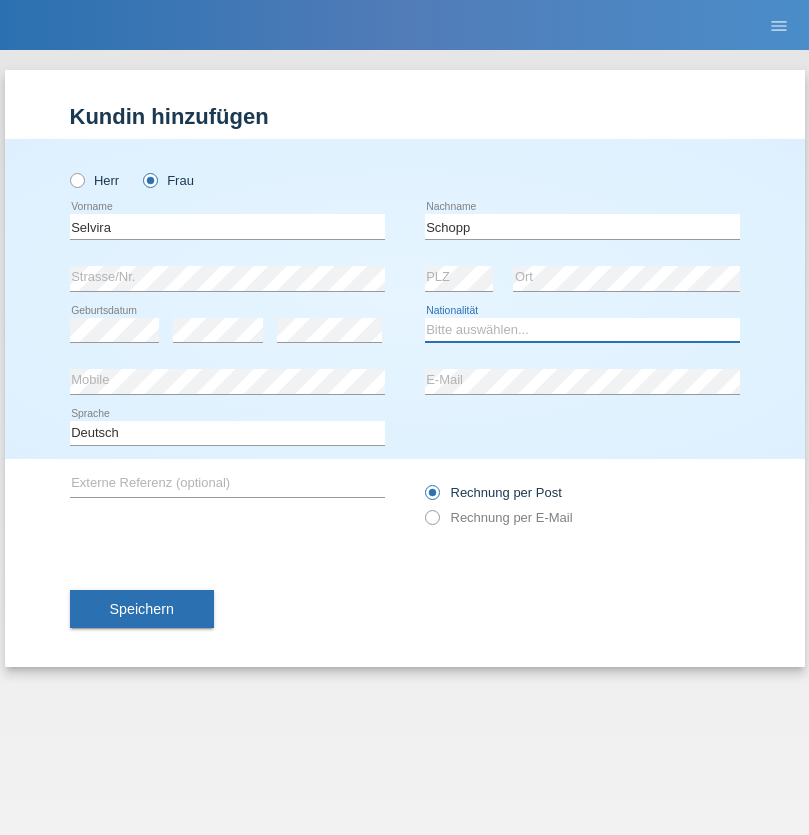 select on "CH" 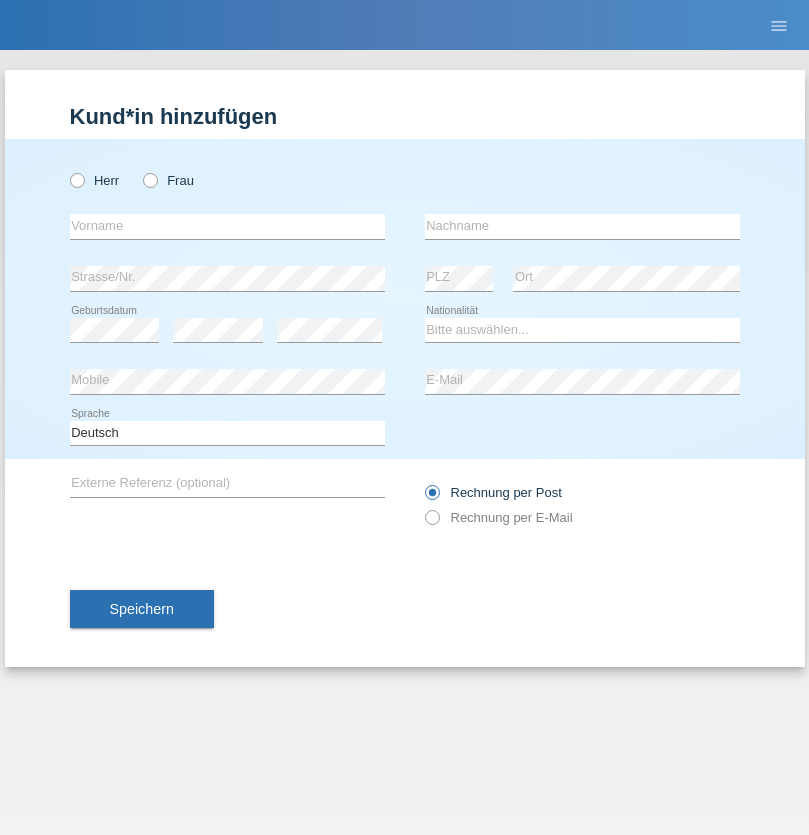 scroll, scrollTop: 0, scrollLeft: 0, axis: both 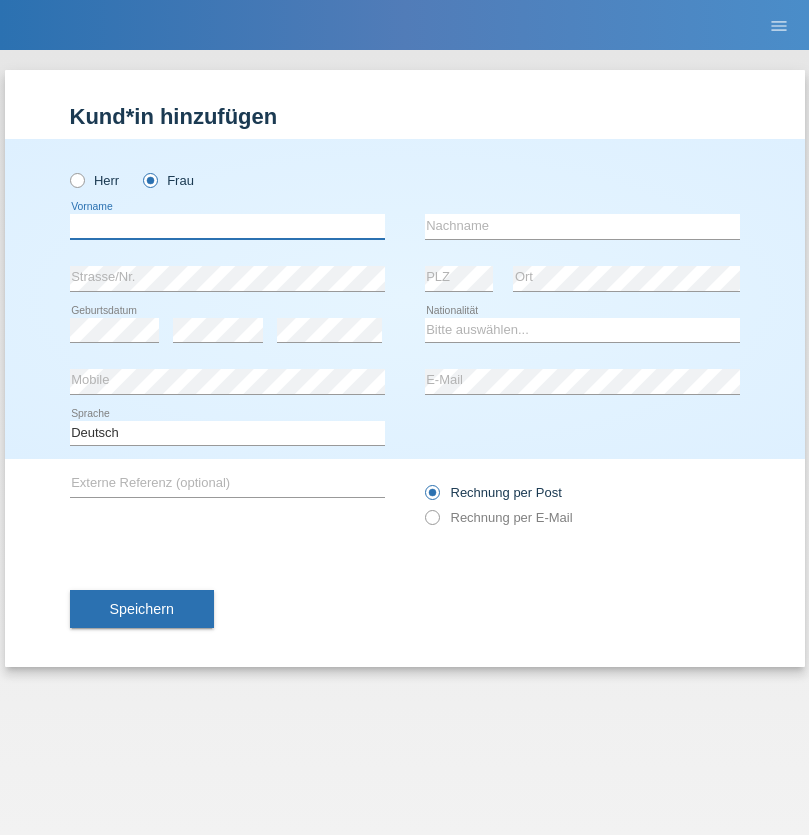 click at bounding box center [227, 226] 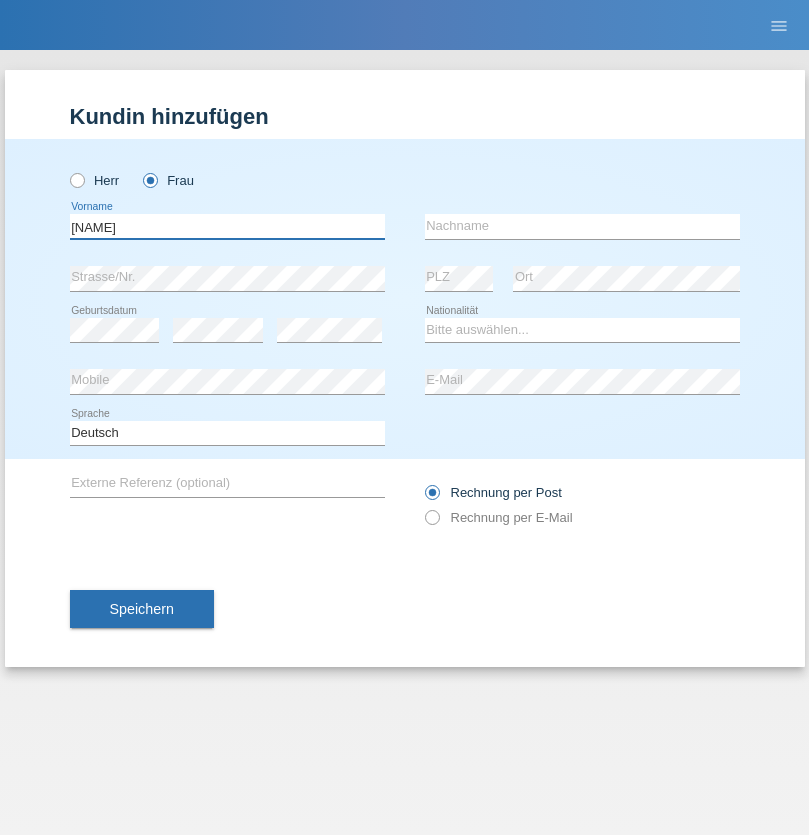 type on "MICHAELA" 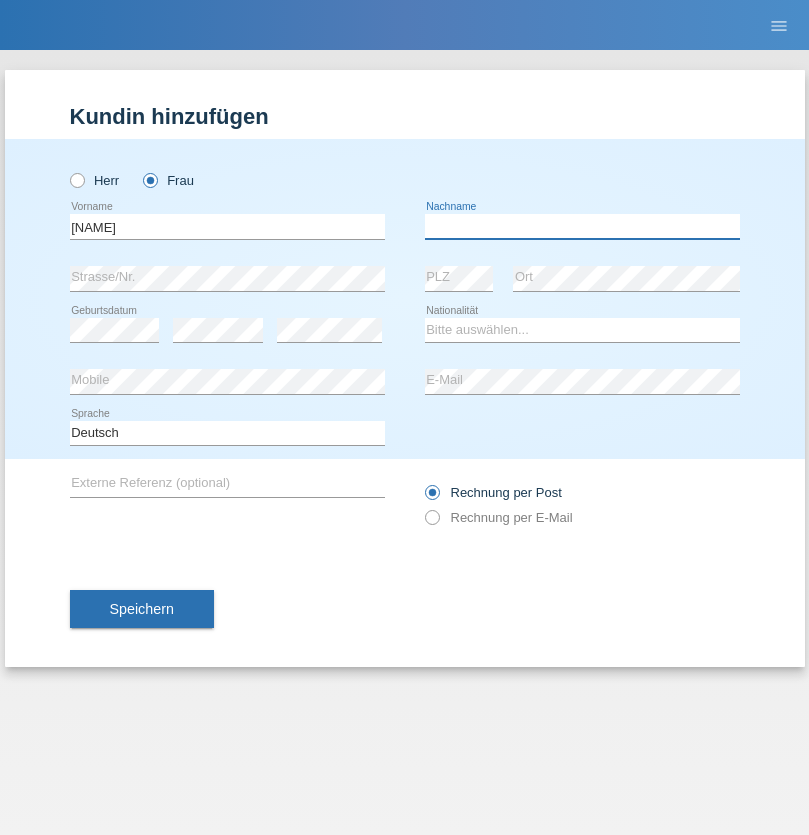 click at bounding box center [582, 226] 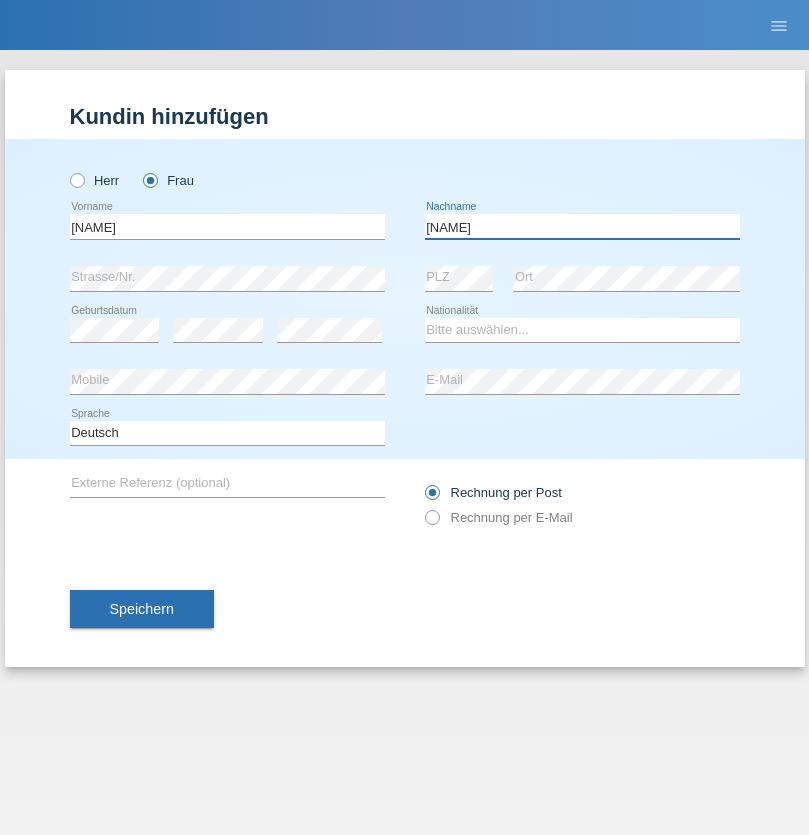 type on "BERNATOVA" 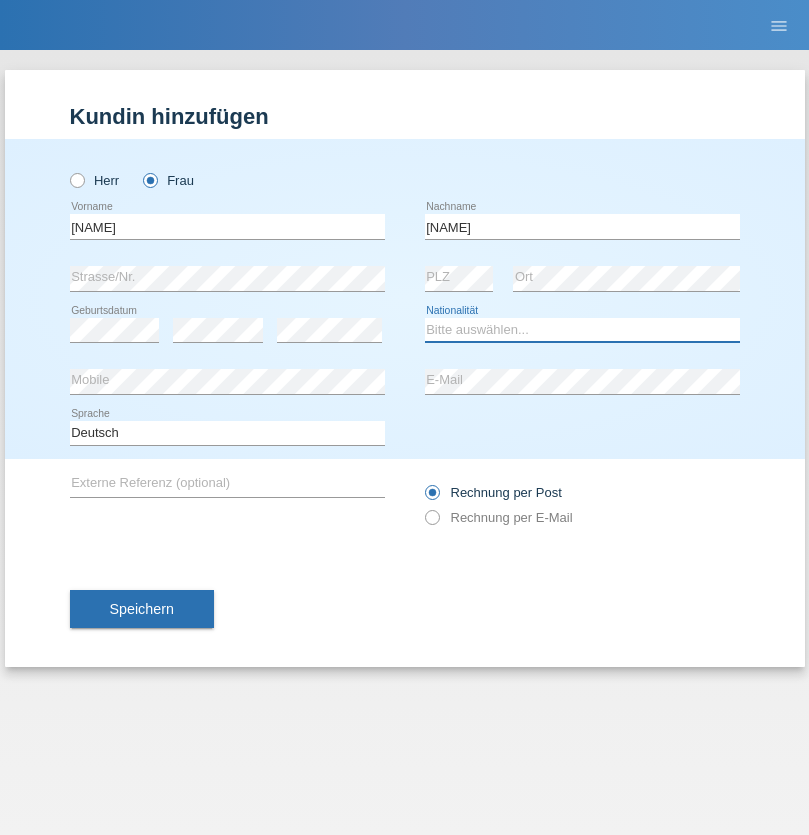 select on "SK" 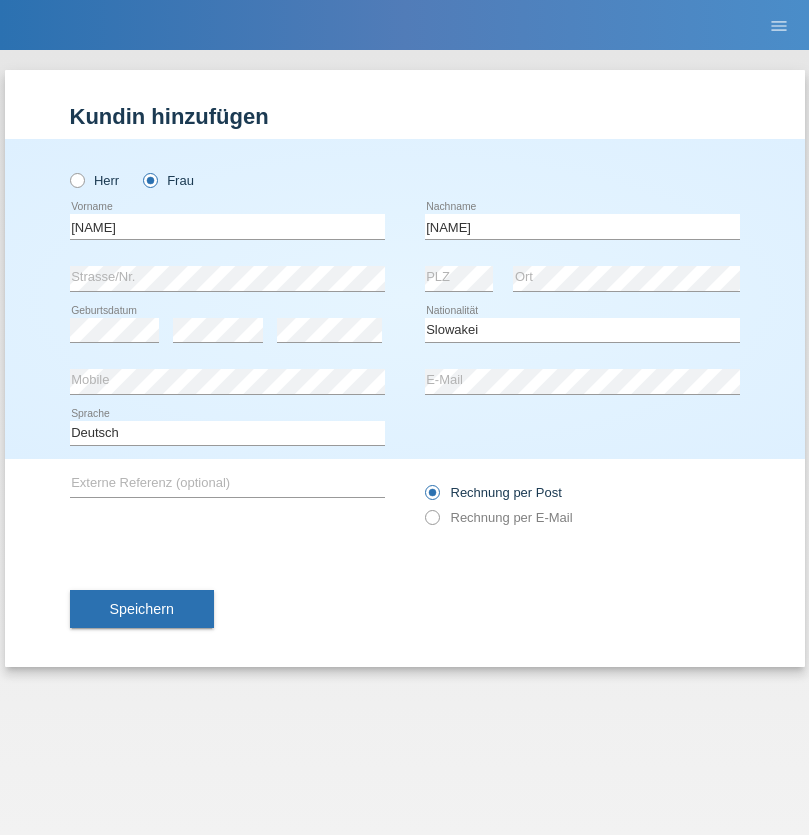 select on "C" 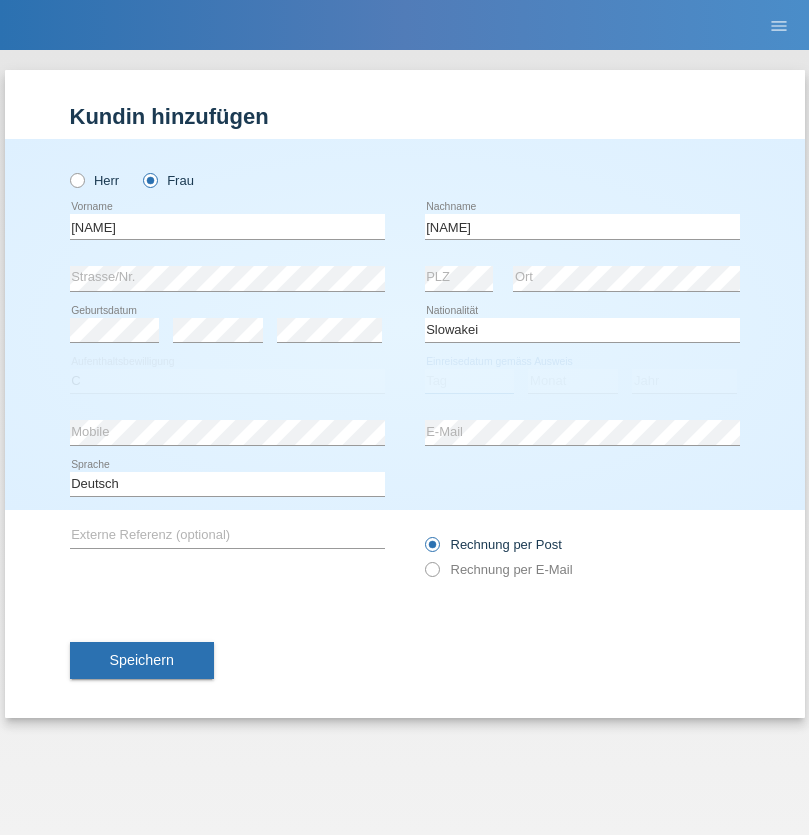 select on "05" 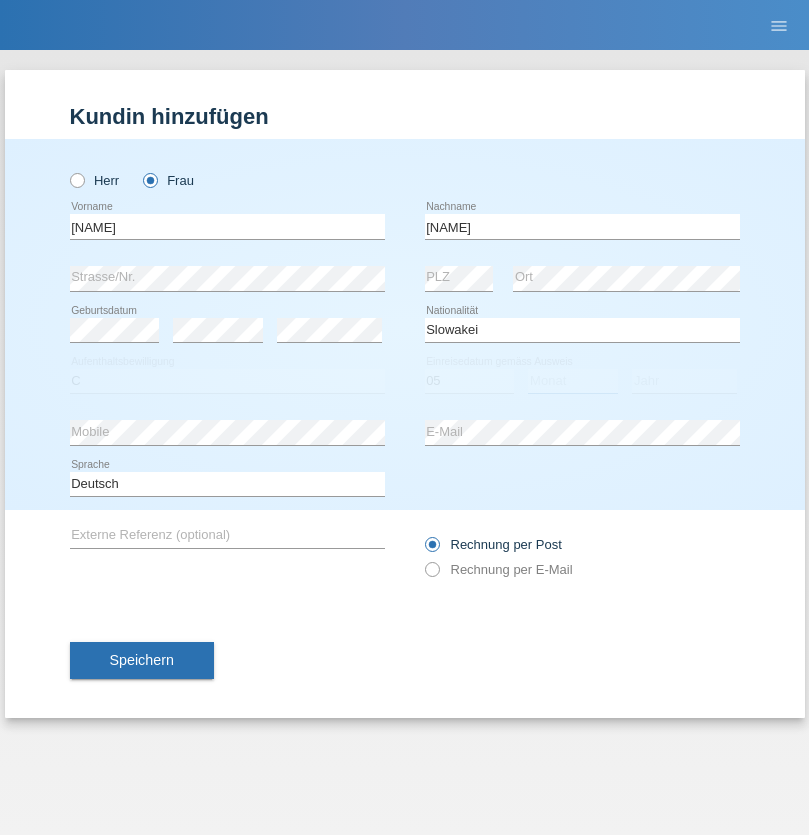 select on "04" 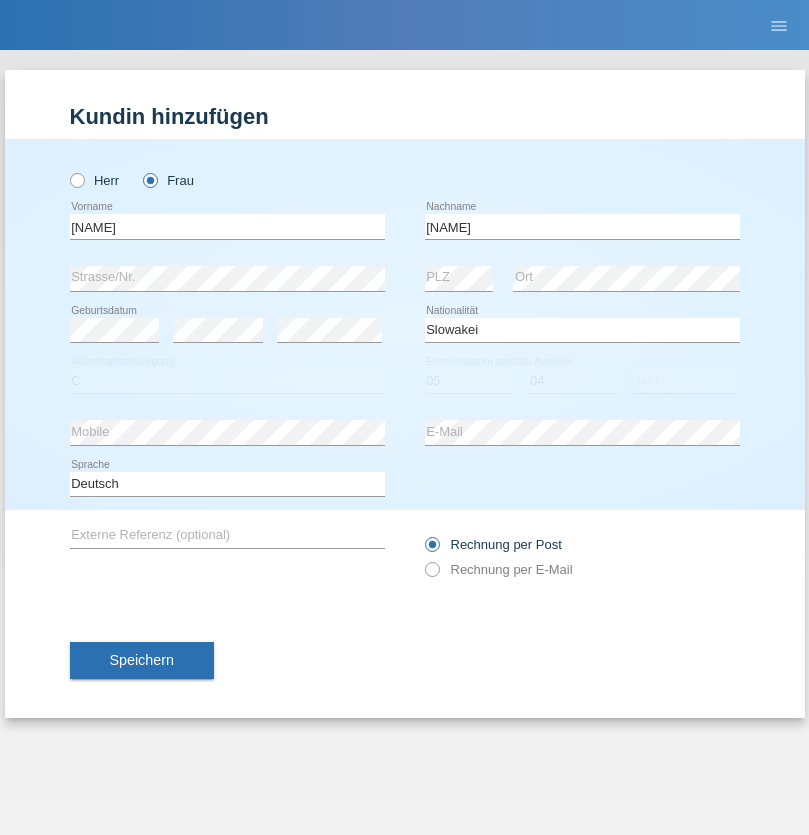 select on "2014" 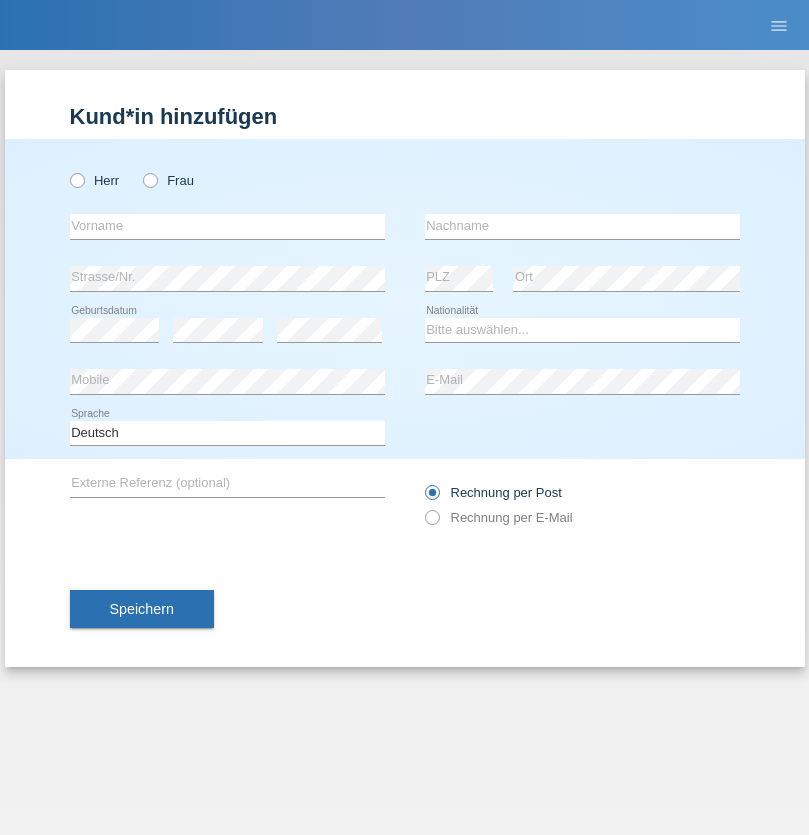scroll, scrollTop: 0, scrollLeft: 0, axis: both 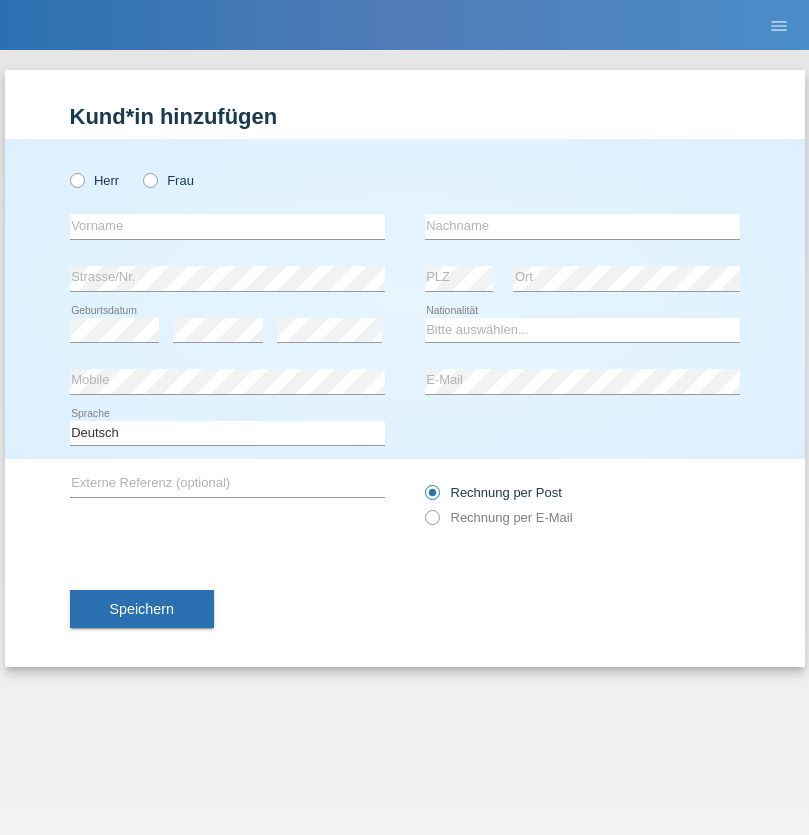 radio on "true" 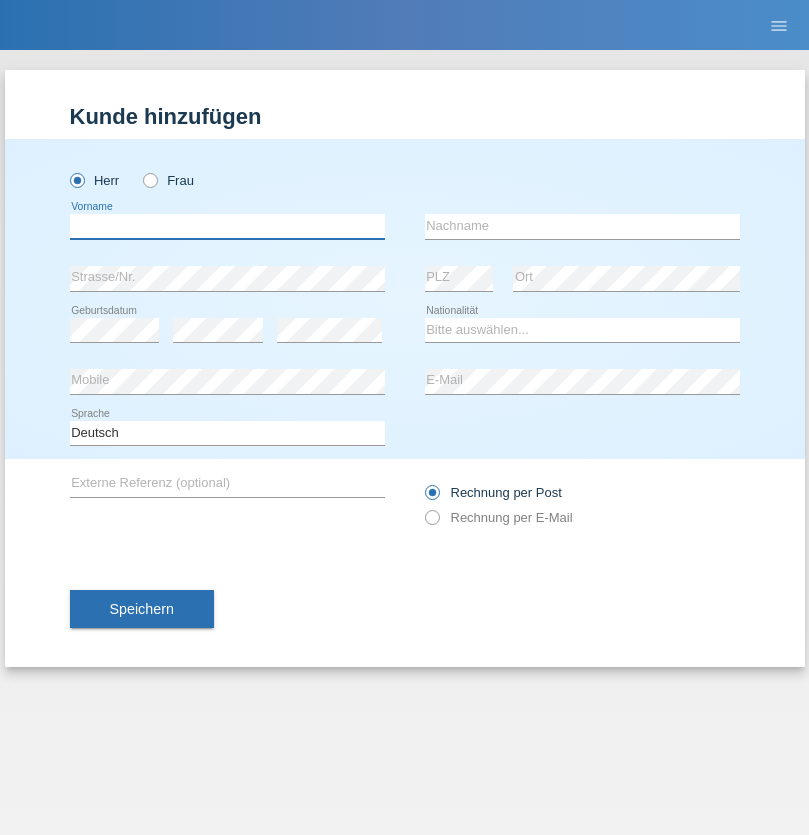 click at bounding box center [227, 226] 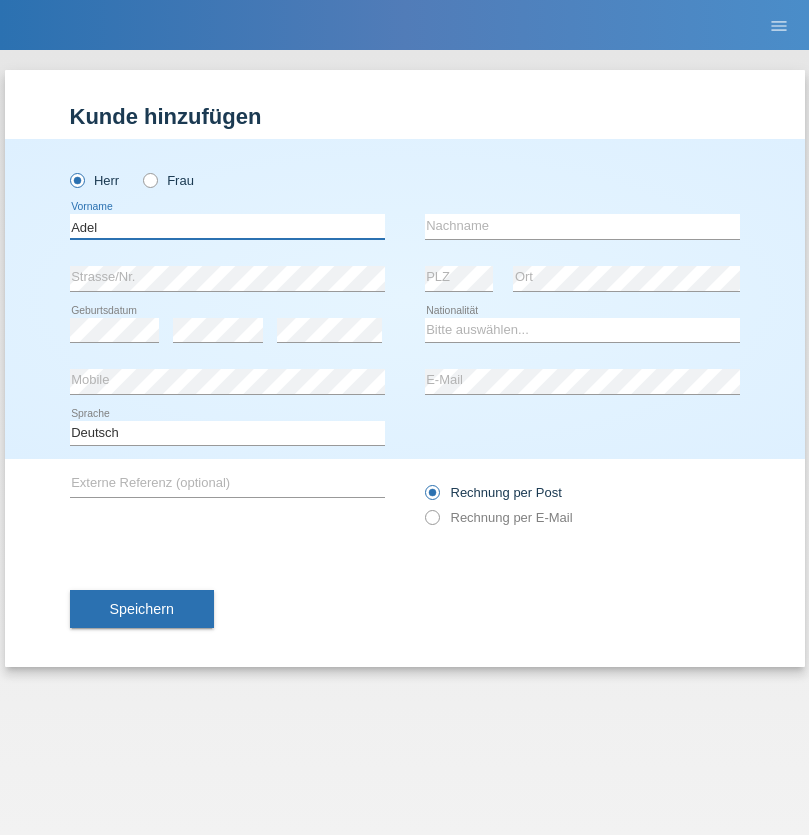 type on "Adel" 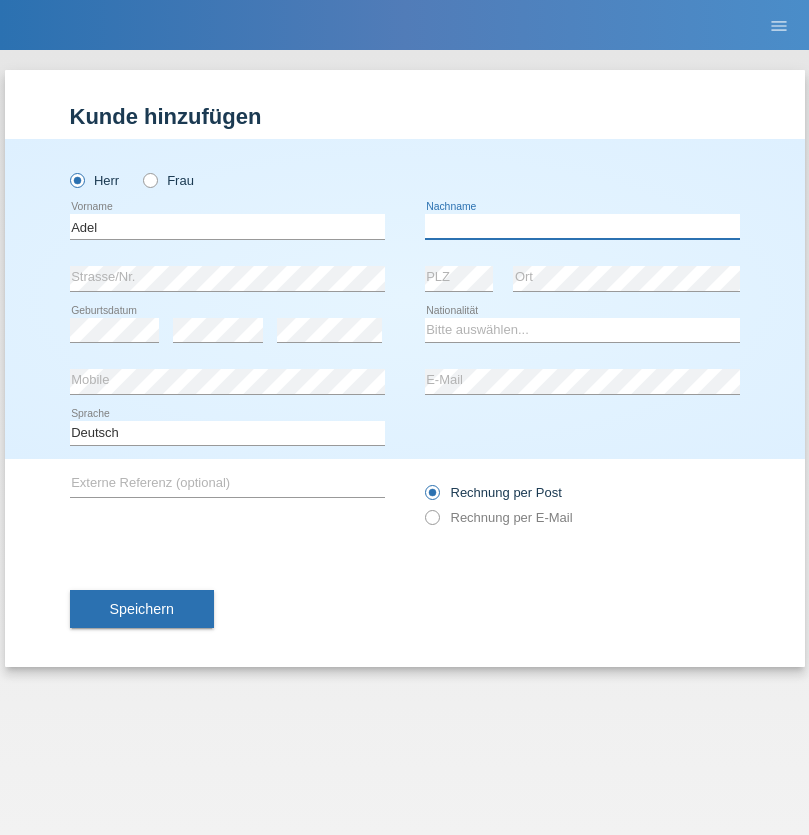 click at bounding box center (582, 226) 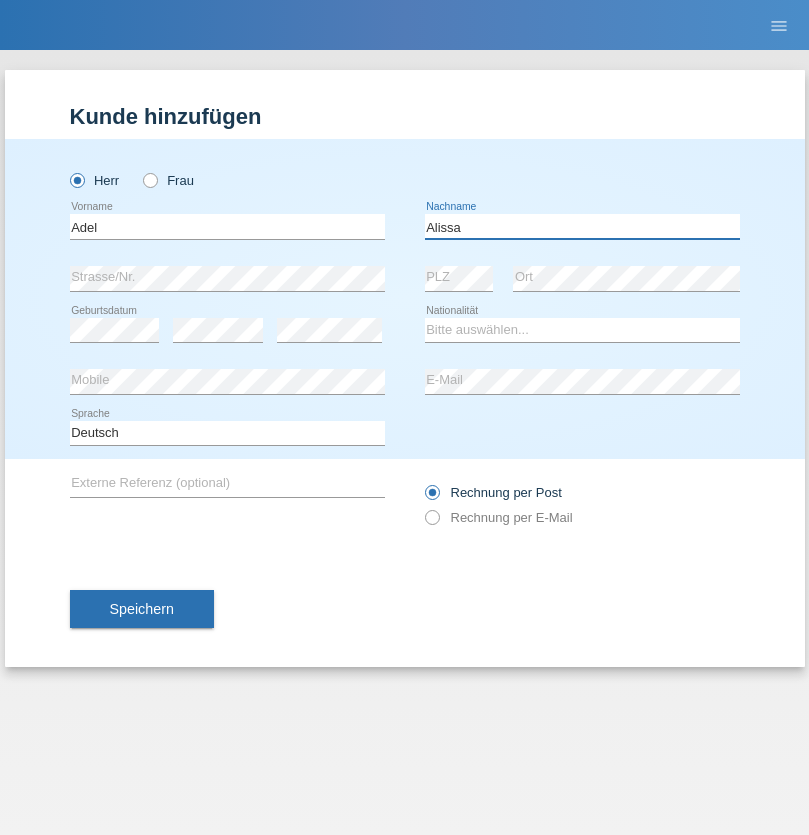 type on "Alissa" 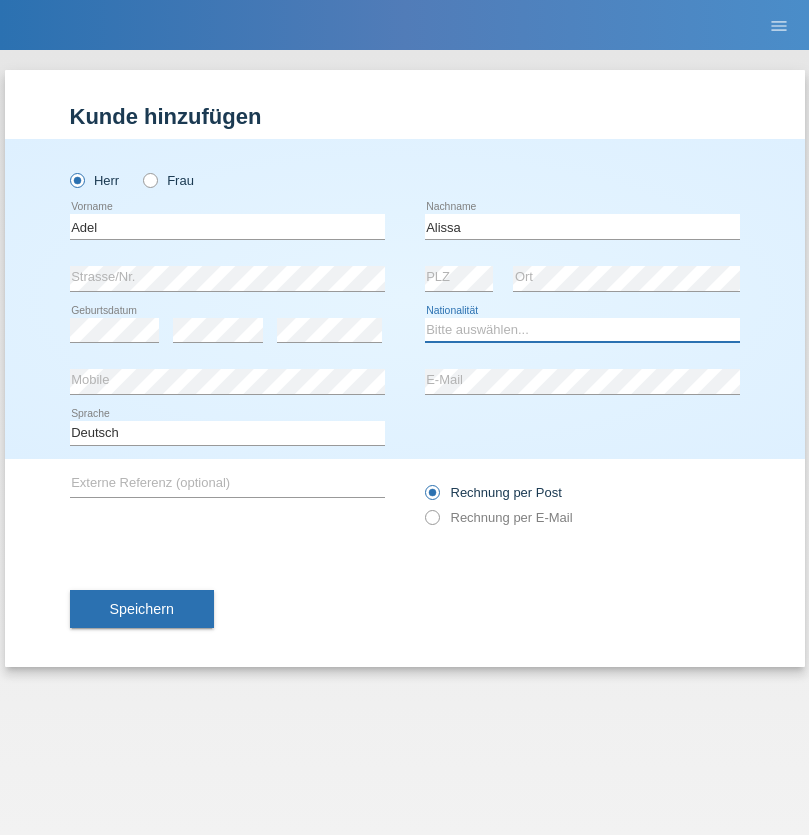 select on "SY" 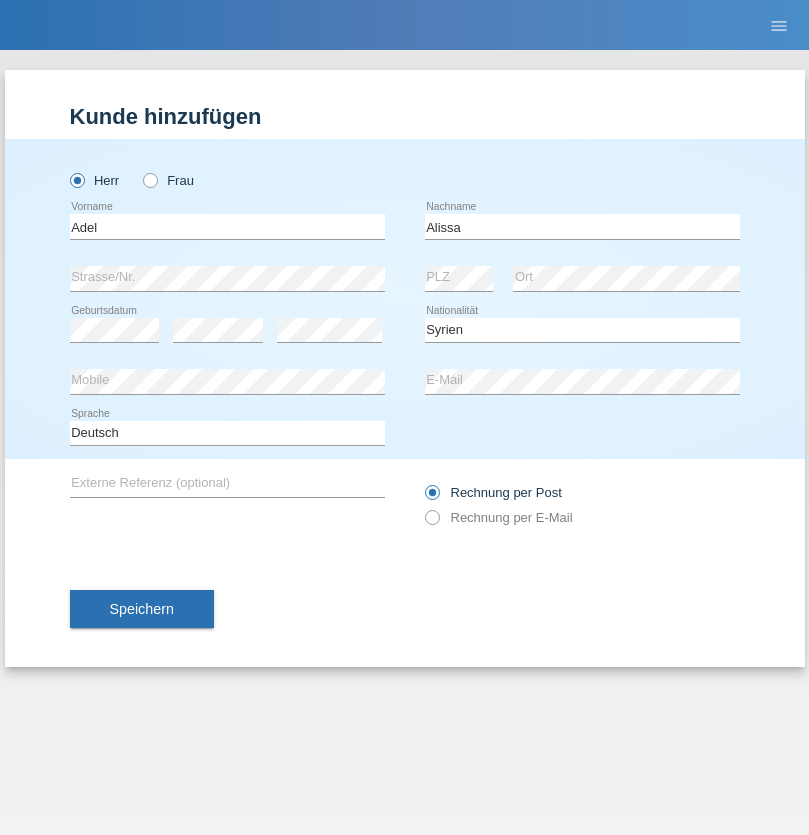 select on "C" 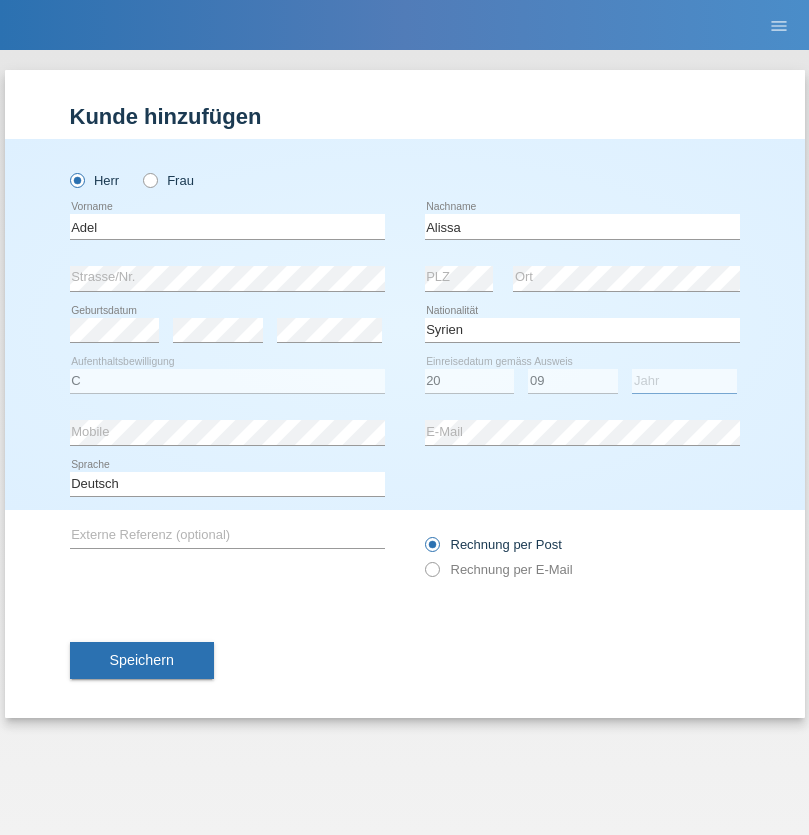 select on "2018" 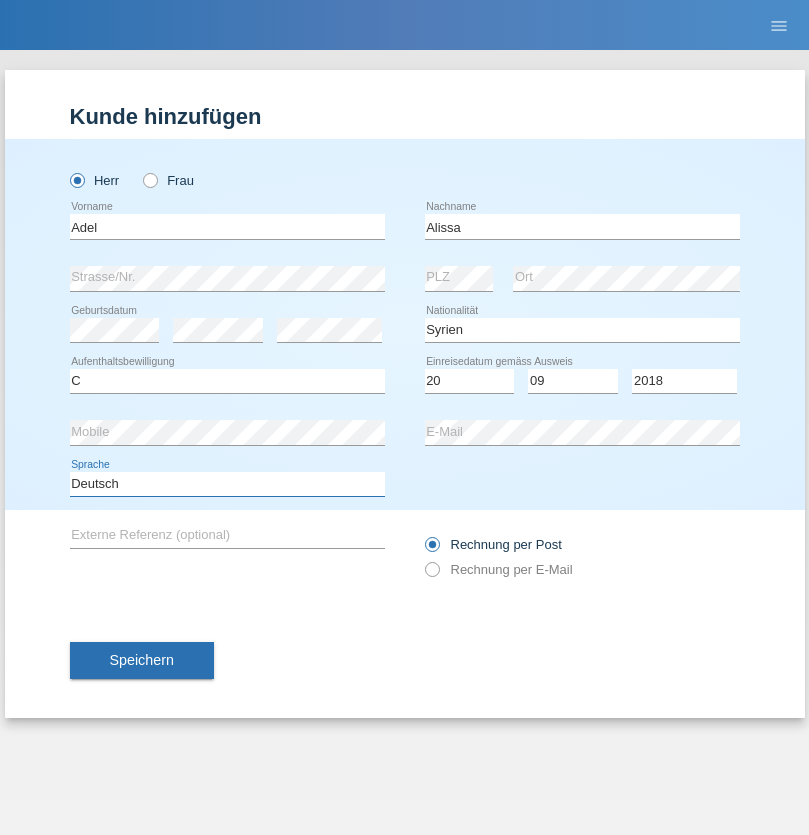 select on "en" 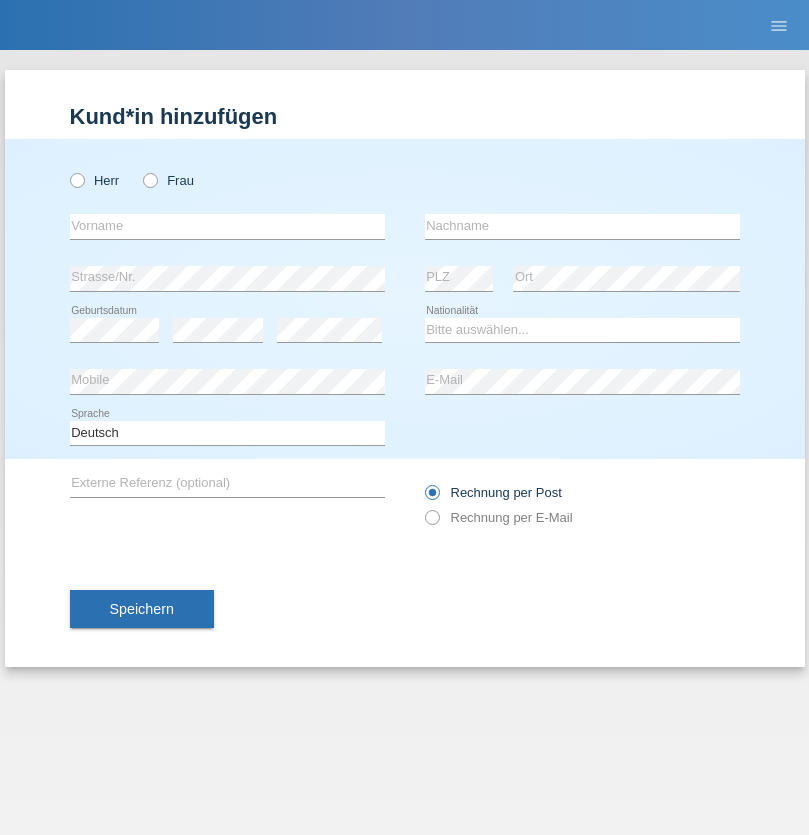scroll, scrollTop: 0, scrollLeft: 0, axis: both 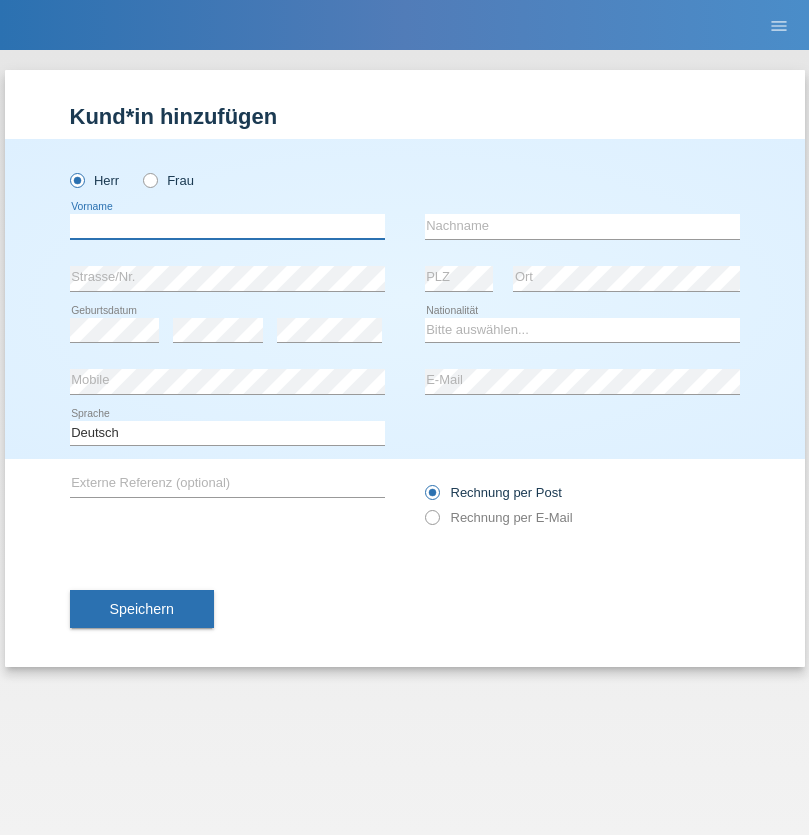 click at bounding box center (227, 226) 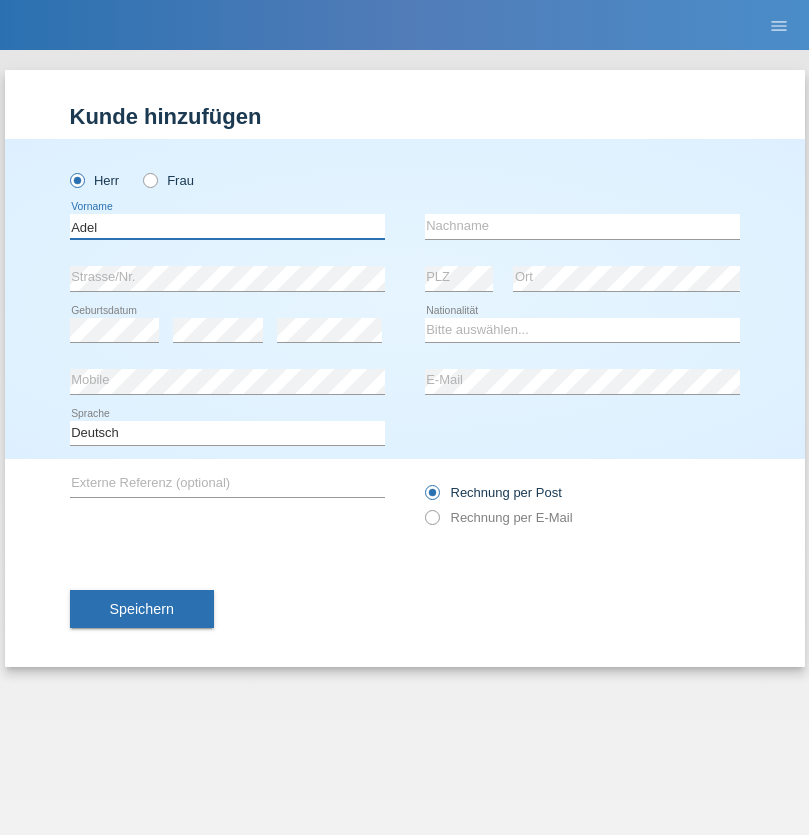 type on "Adel" 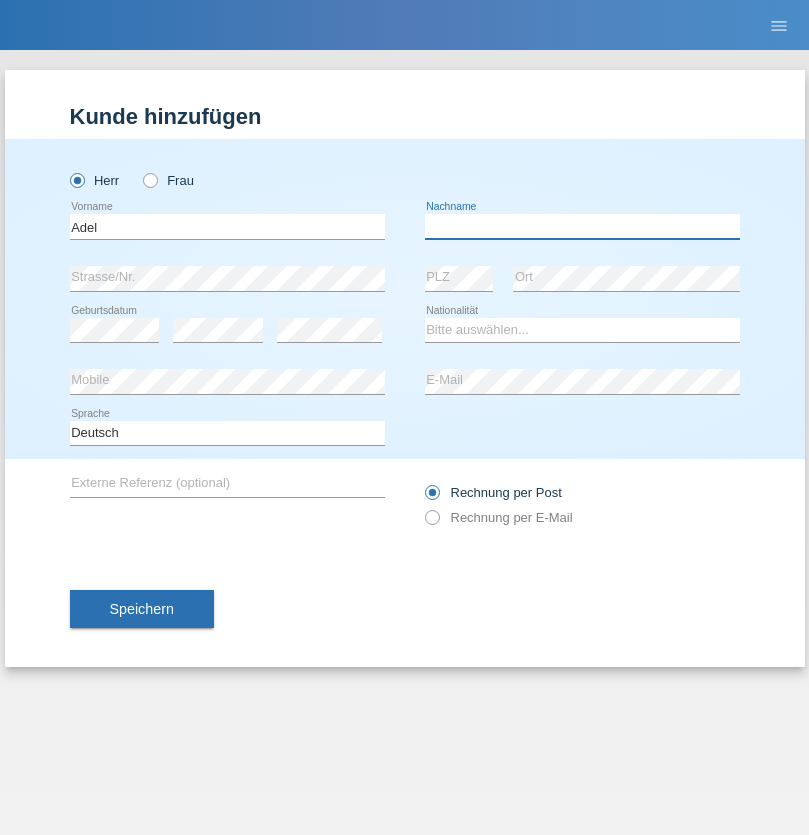 click at bounding box center (582, 226) 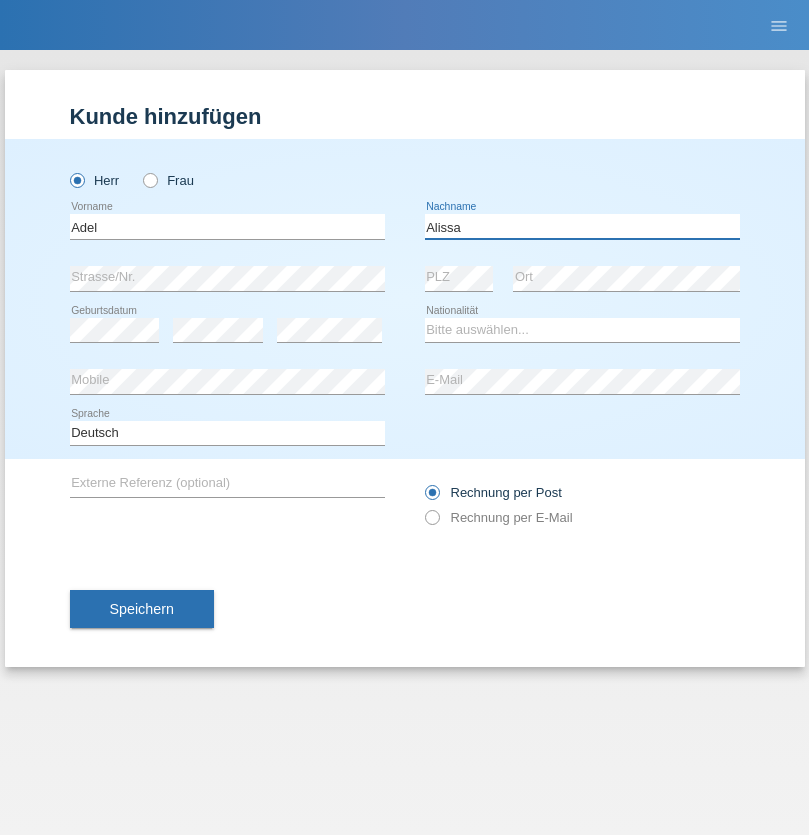 type on "Alissa" 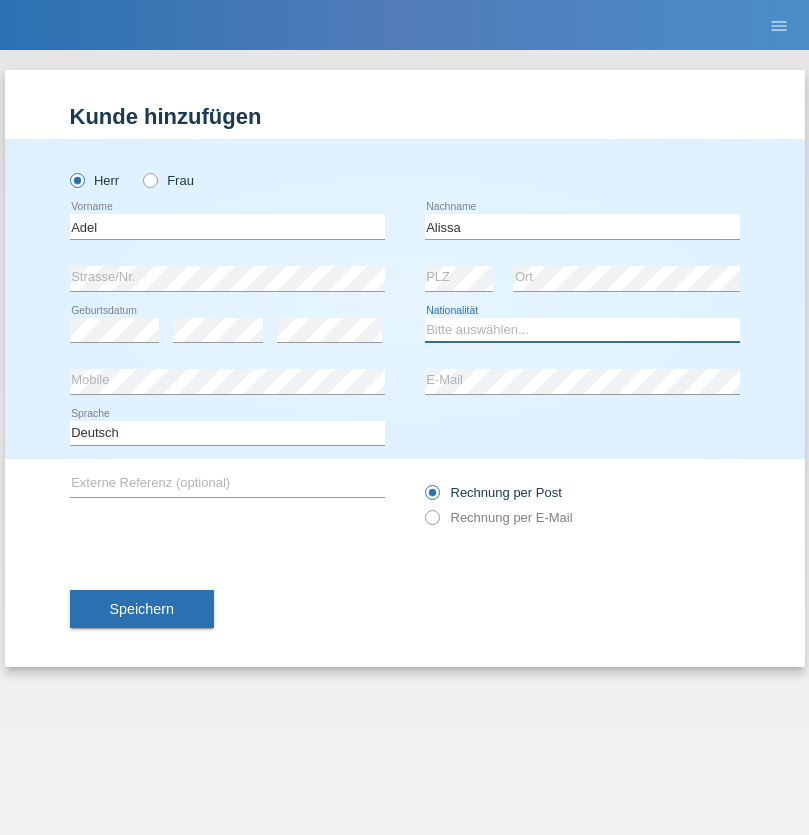 select on "SY" 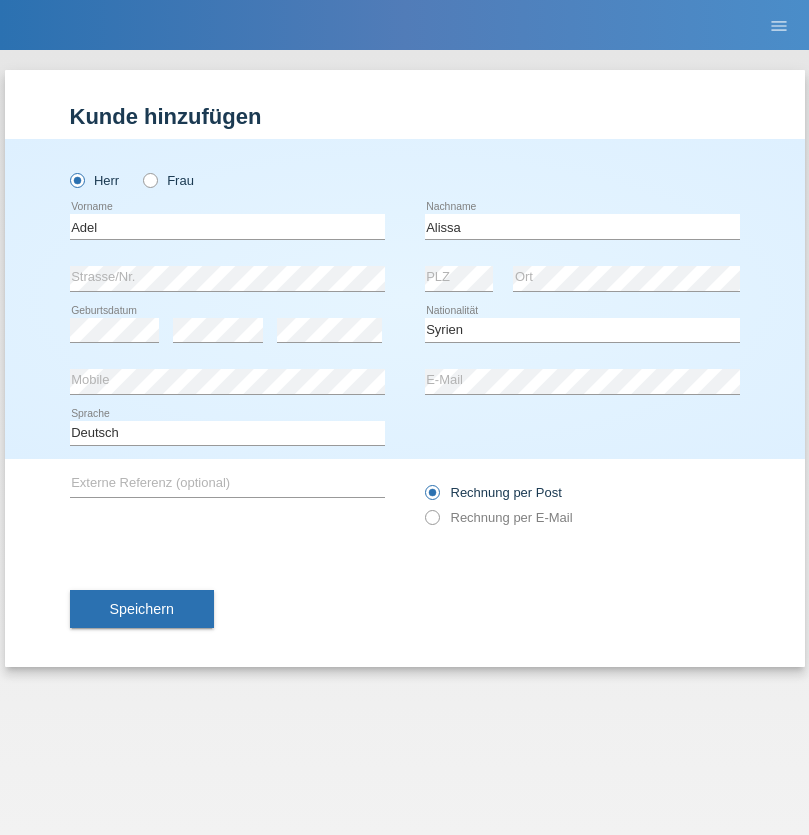select on "C" 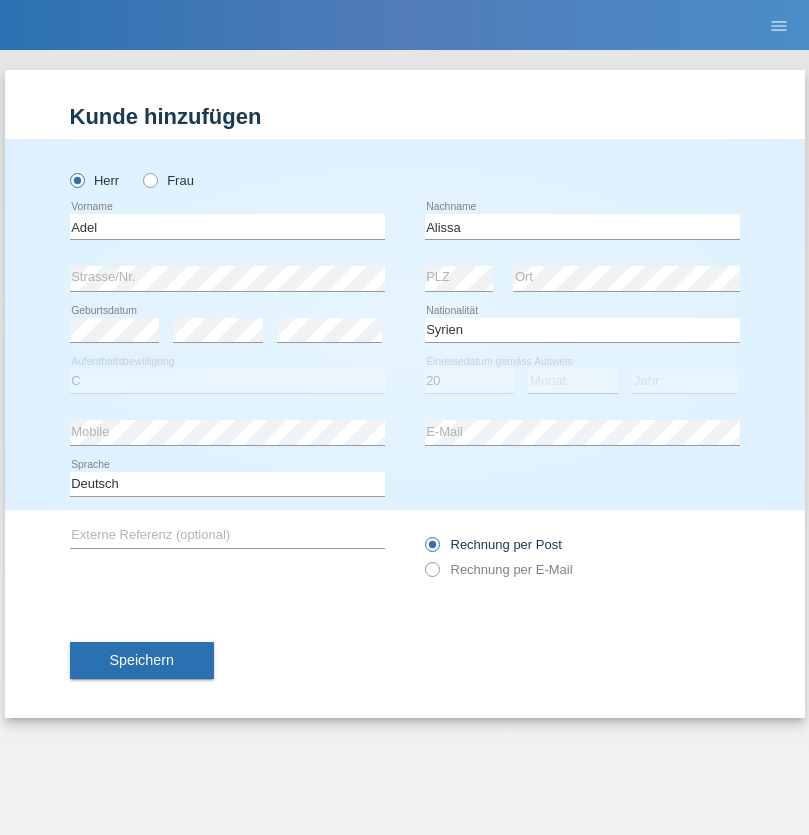 select on "09" 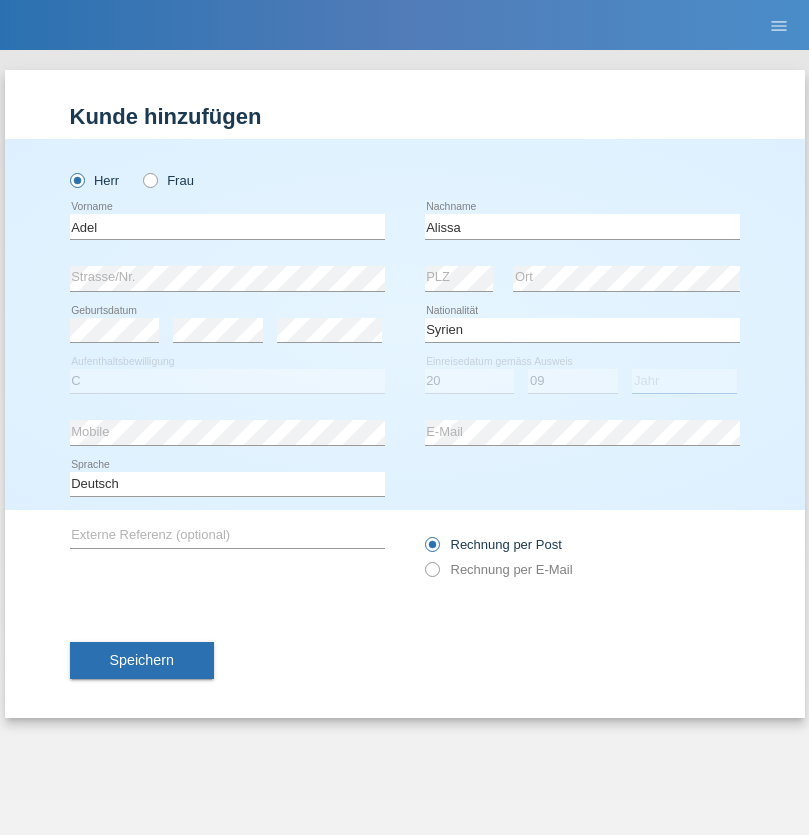 select on "2018" 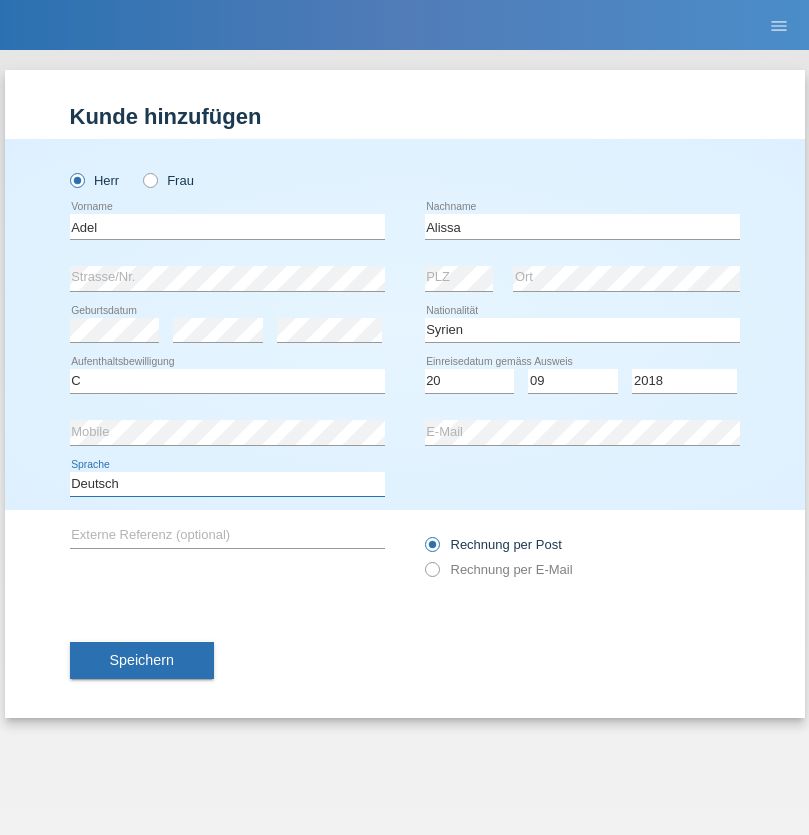 select on "en" 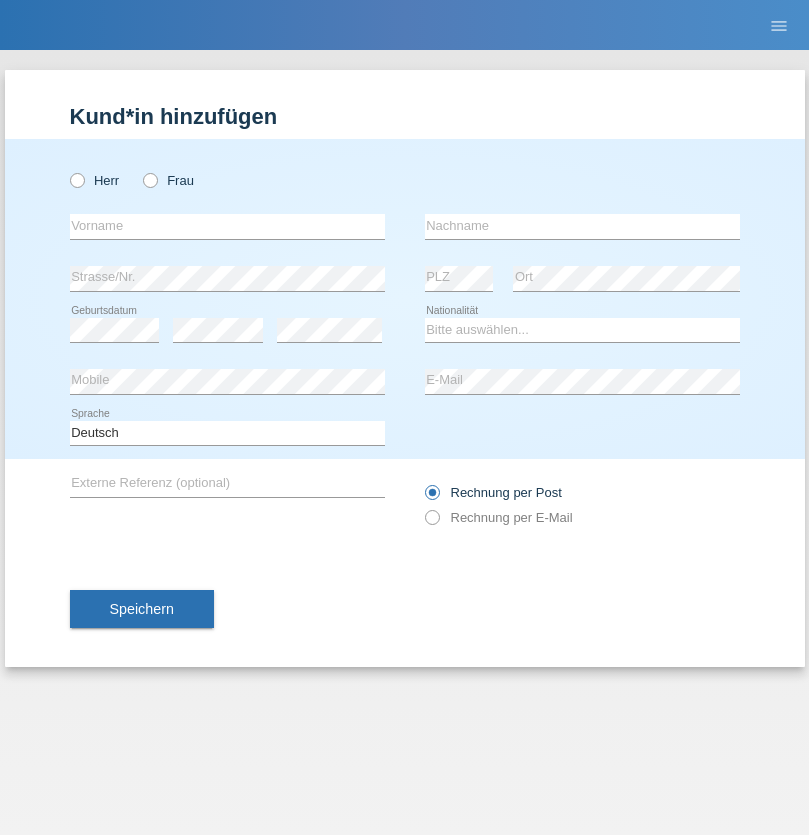 scroll, scrollTop: 0, scrollLeft: 0, axis: both 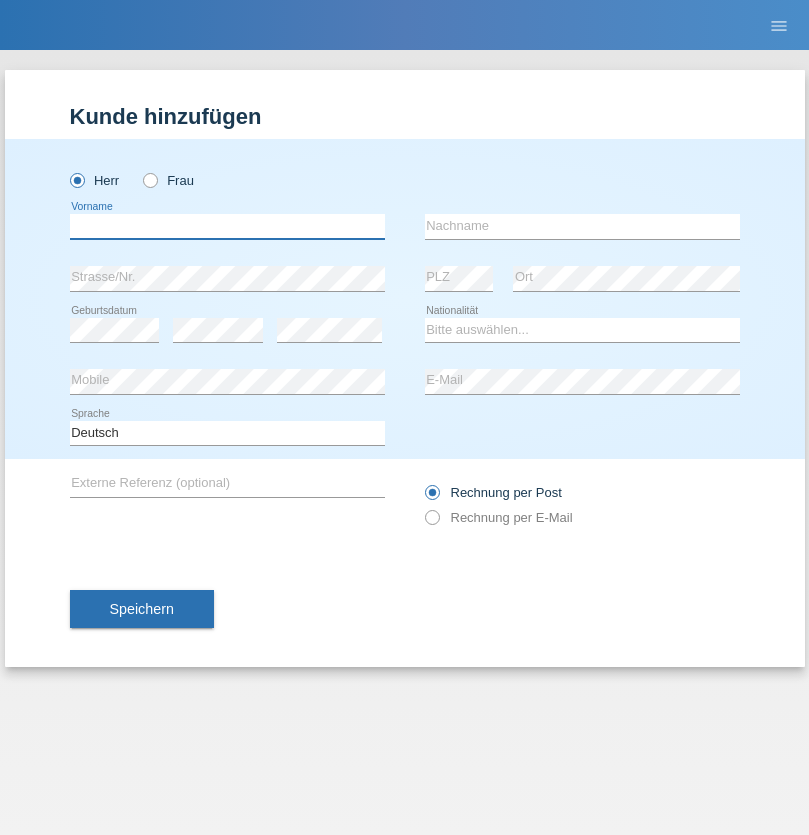 click at bounding box center [227, 226] 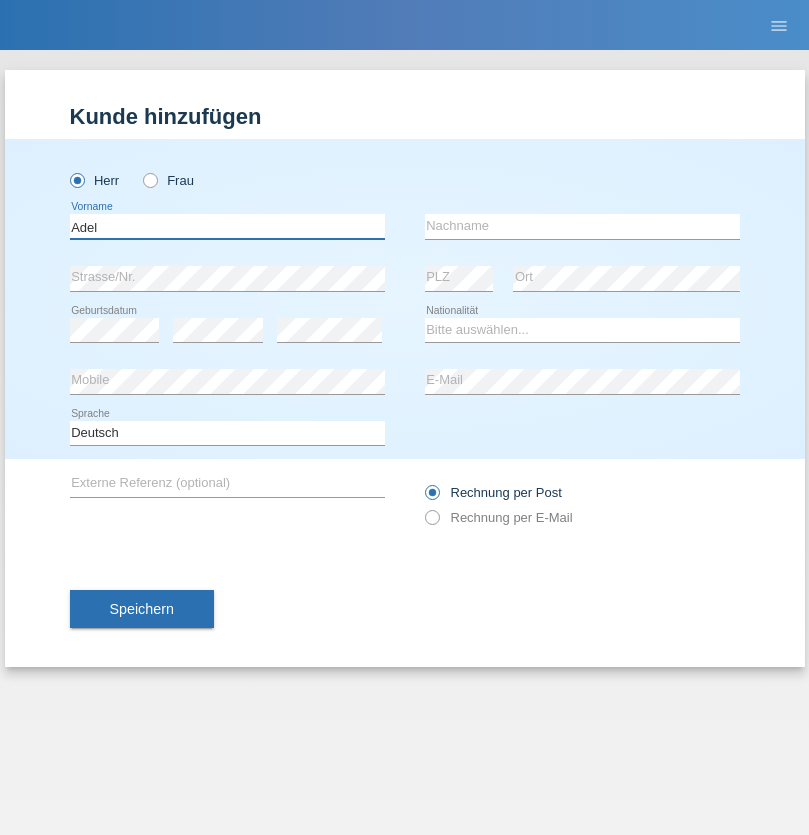 type on "Adel" 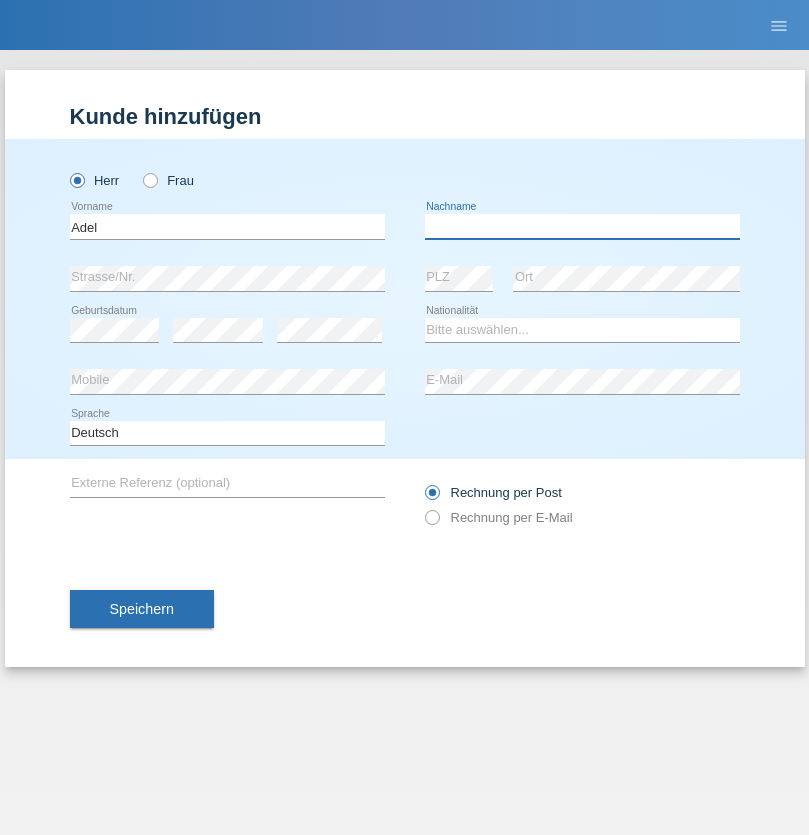 click at bounding box center [582, 226] 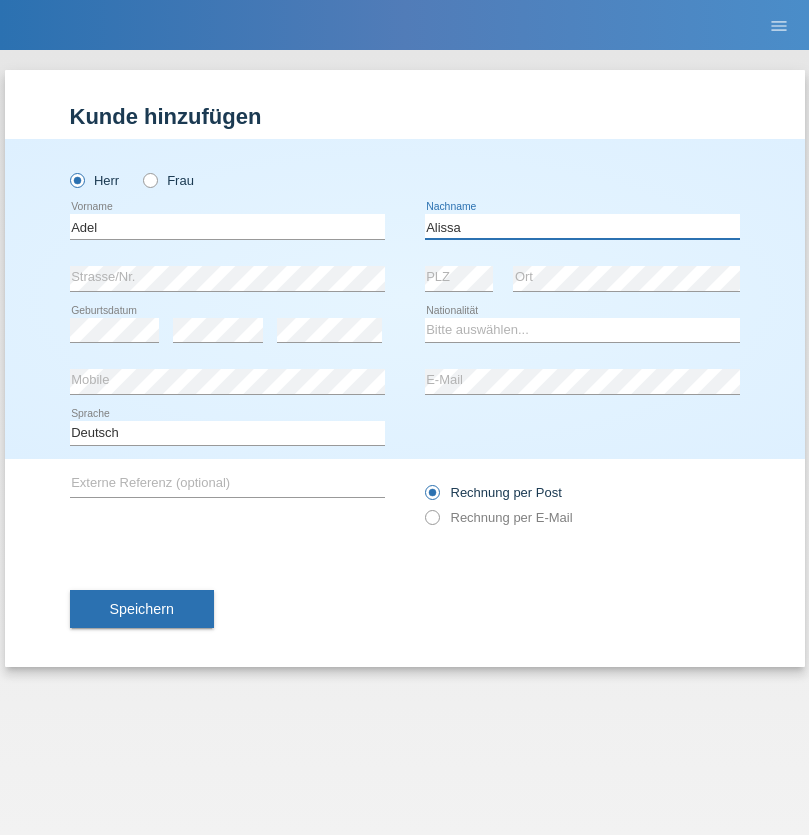 type on "Alissa" 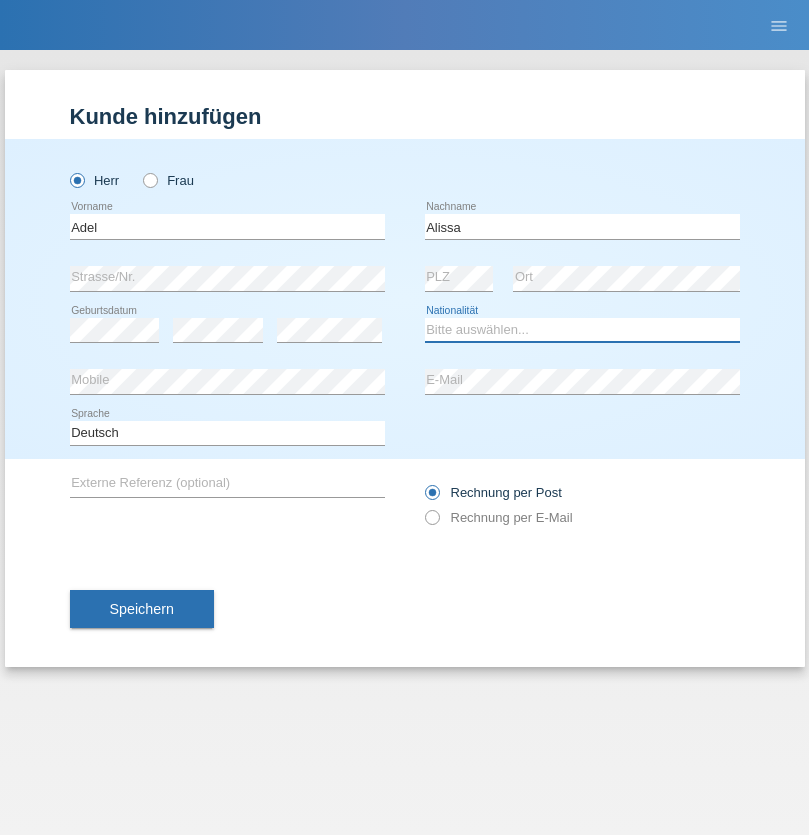 select on "SY" 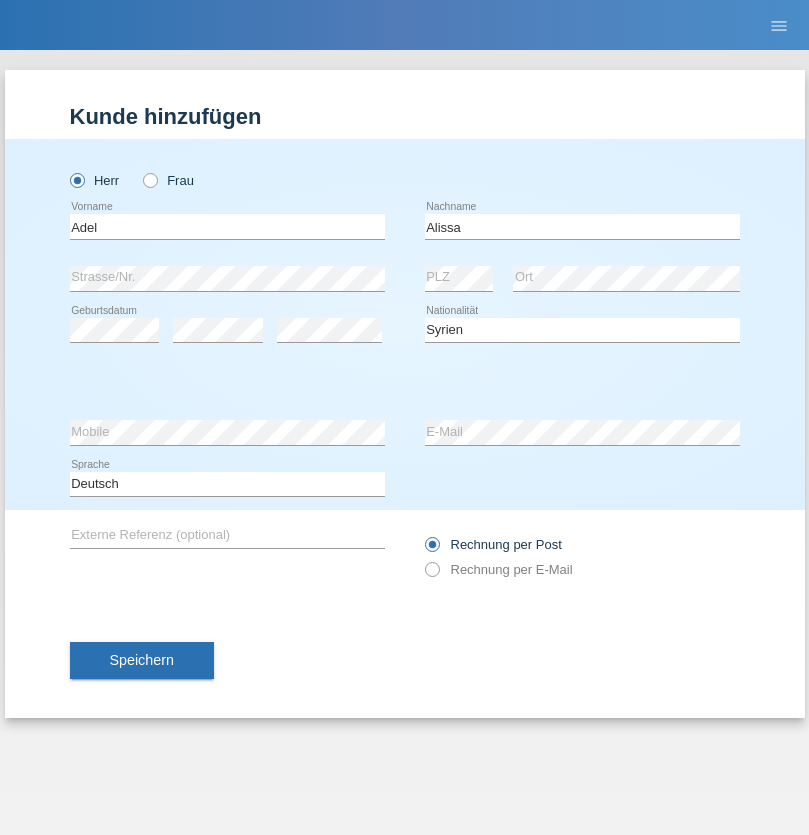 select on "C" 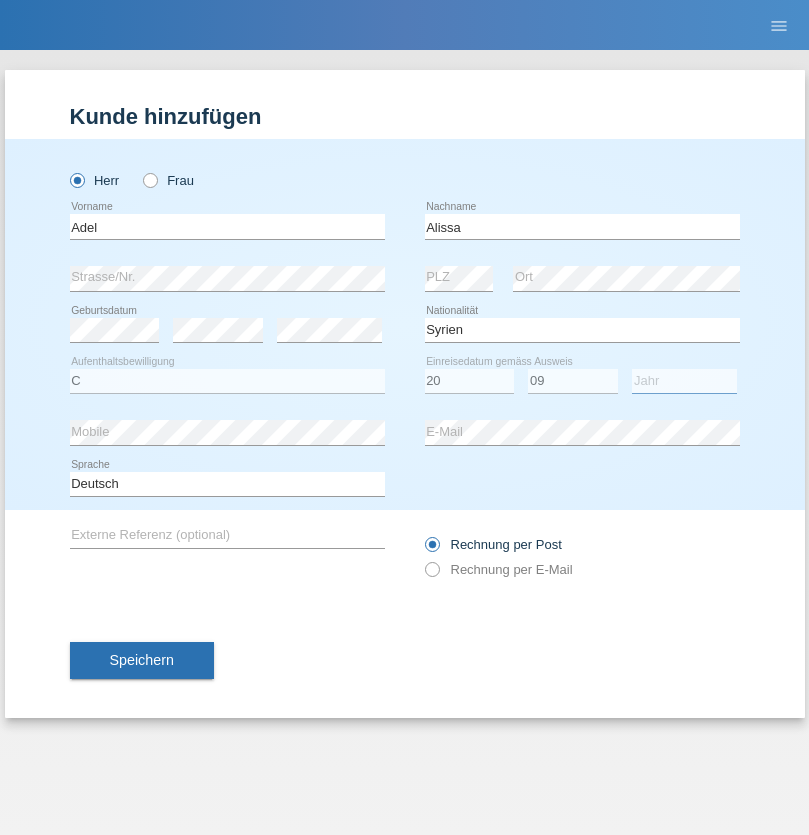 select on "2018" 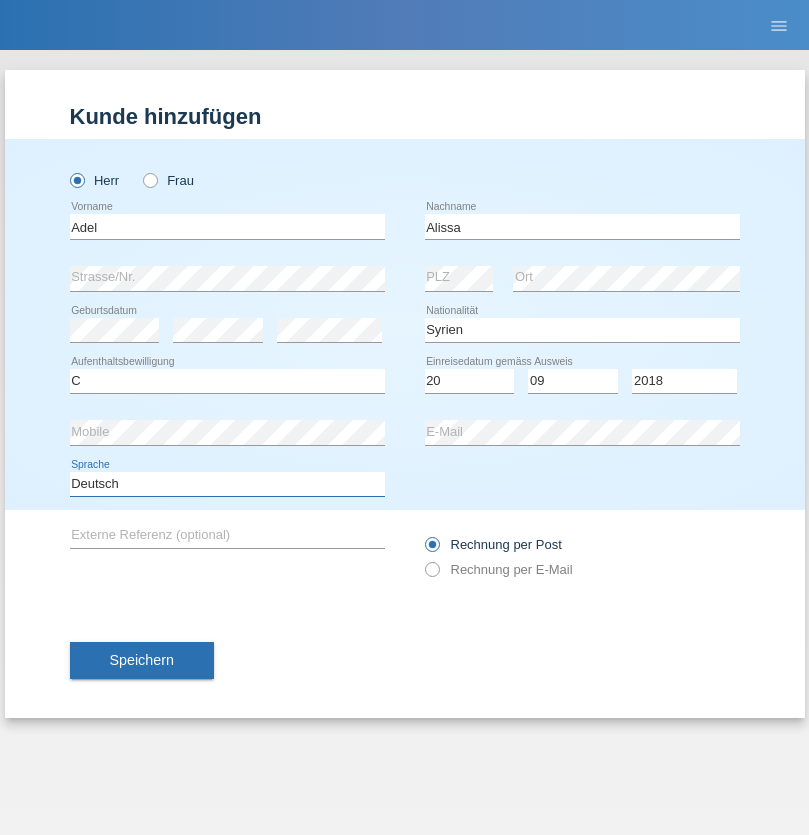 select on "en" 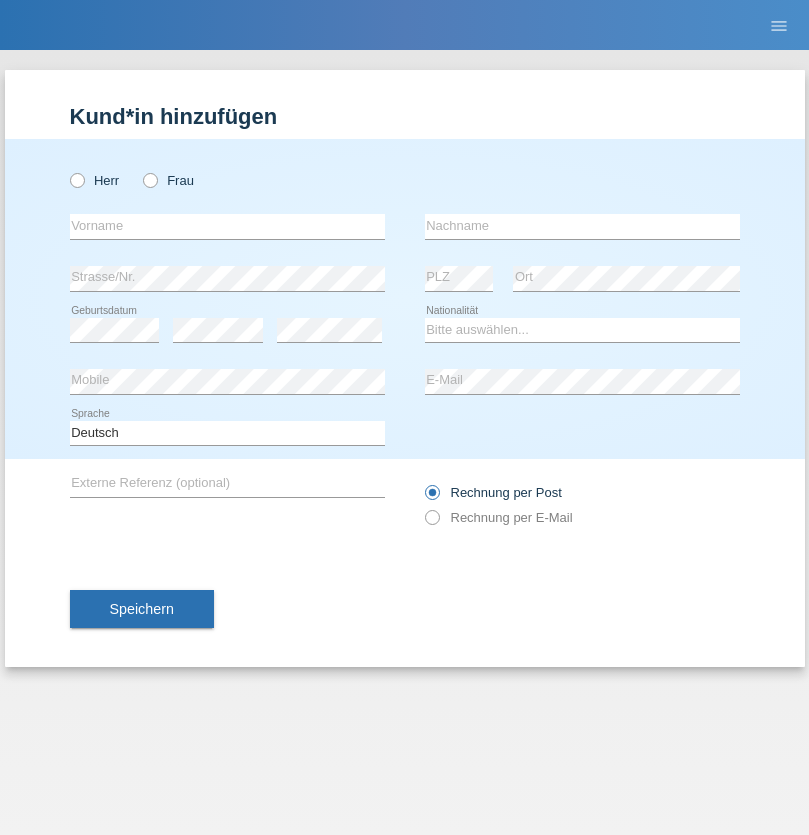 scroll, scrollTop: 0, scrollLeft: 0, axis: both 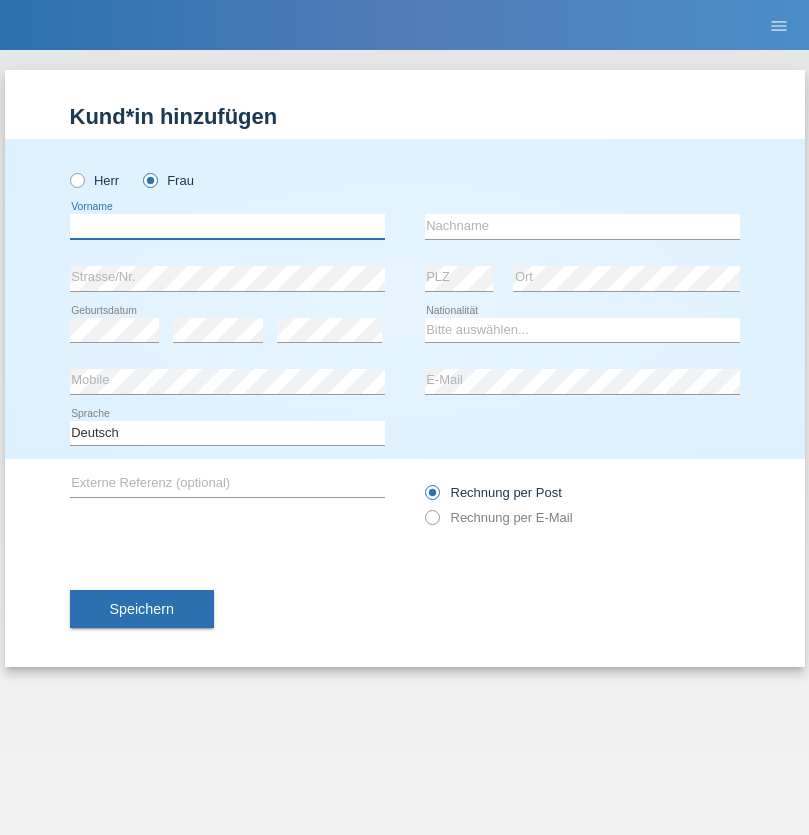 click at bounding box center (227, 226) 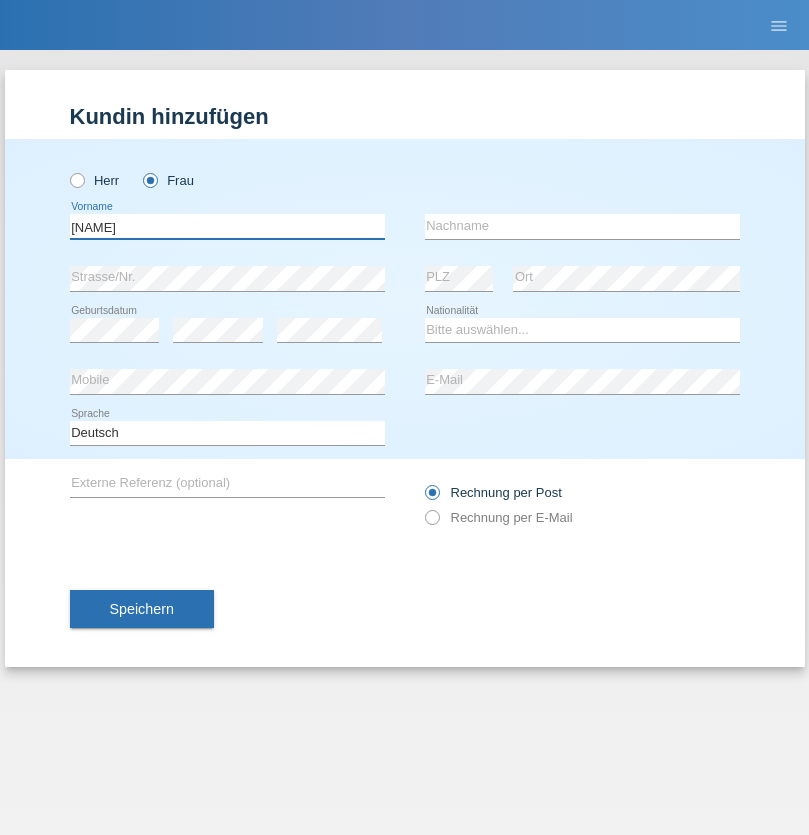 type on "[NAME]" 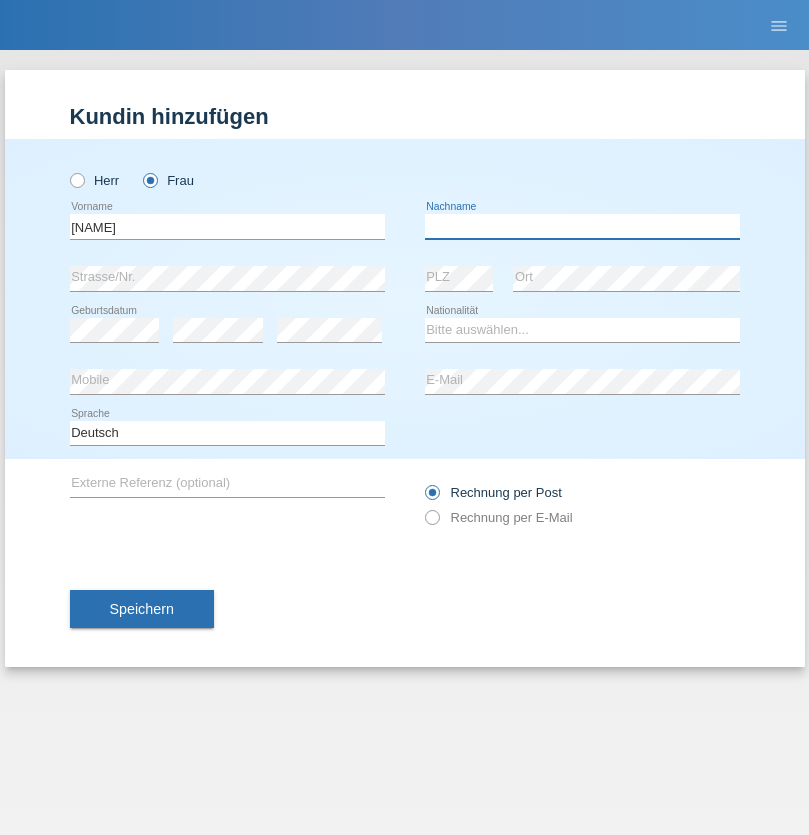 click at bounding box center (582, 226) 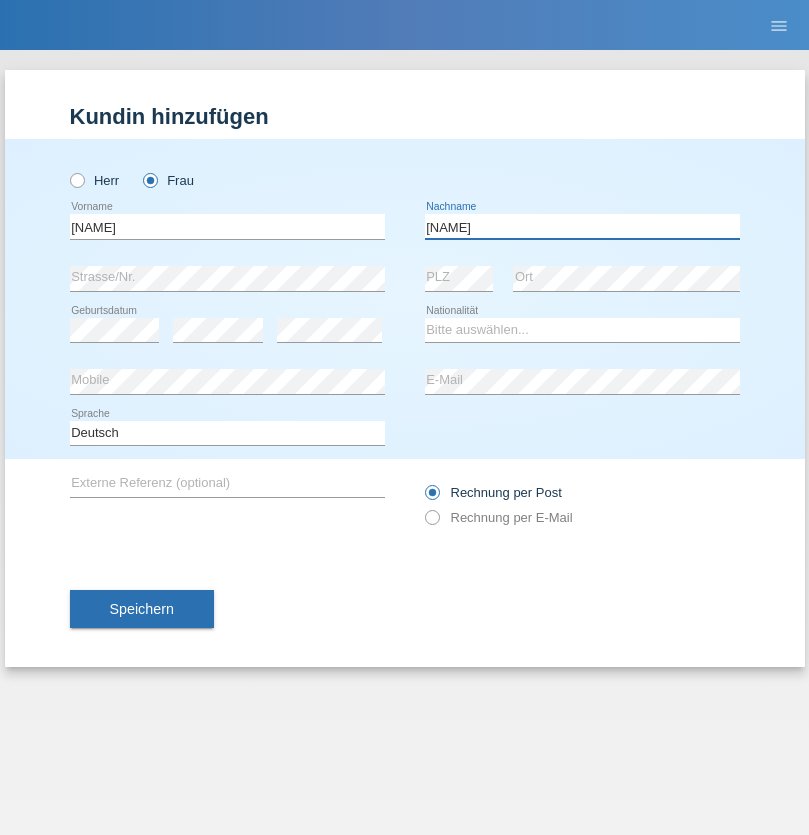 type on "[NAME]" 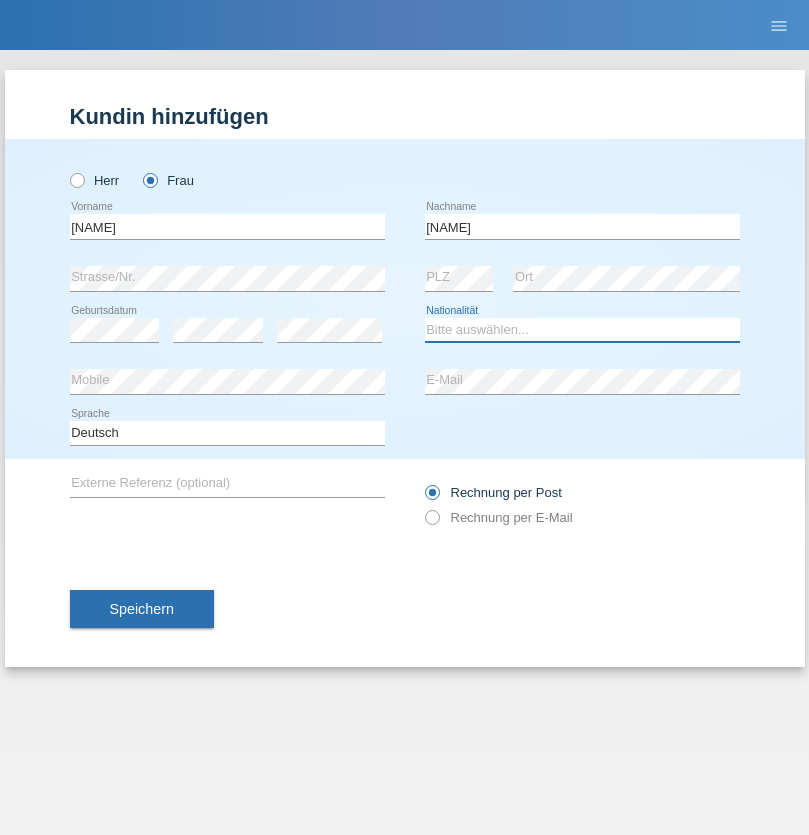 select on "HU" 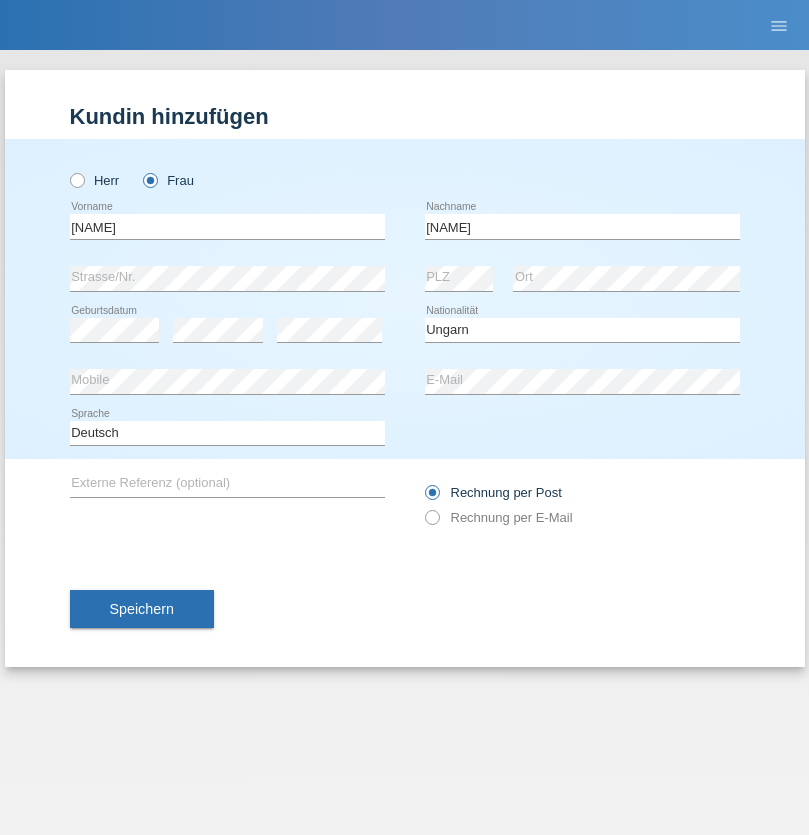 select on "C" 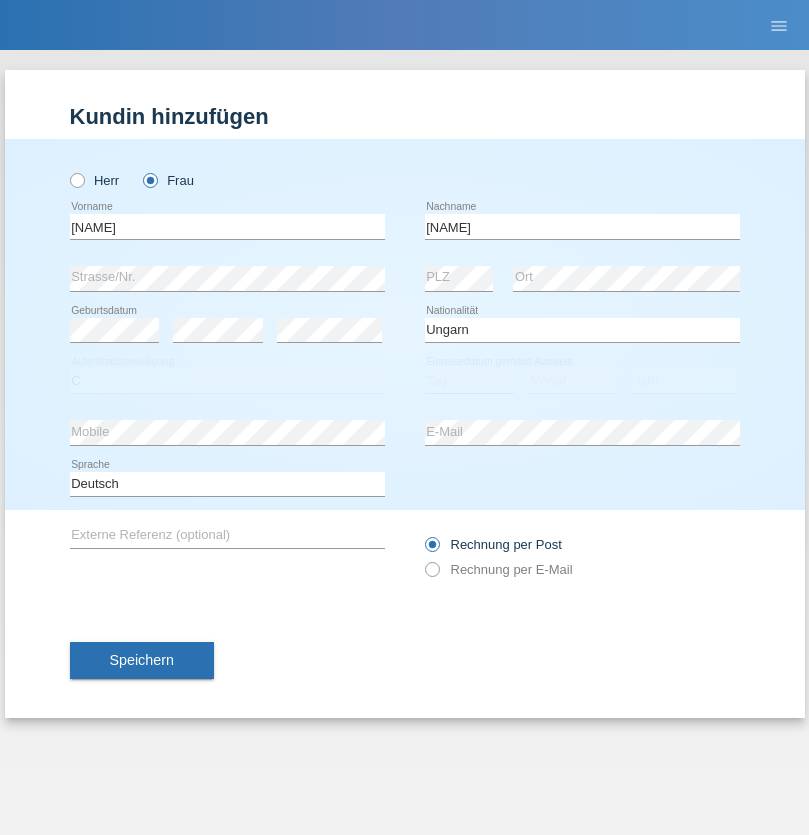 select on "13" 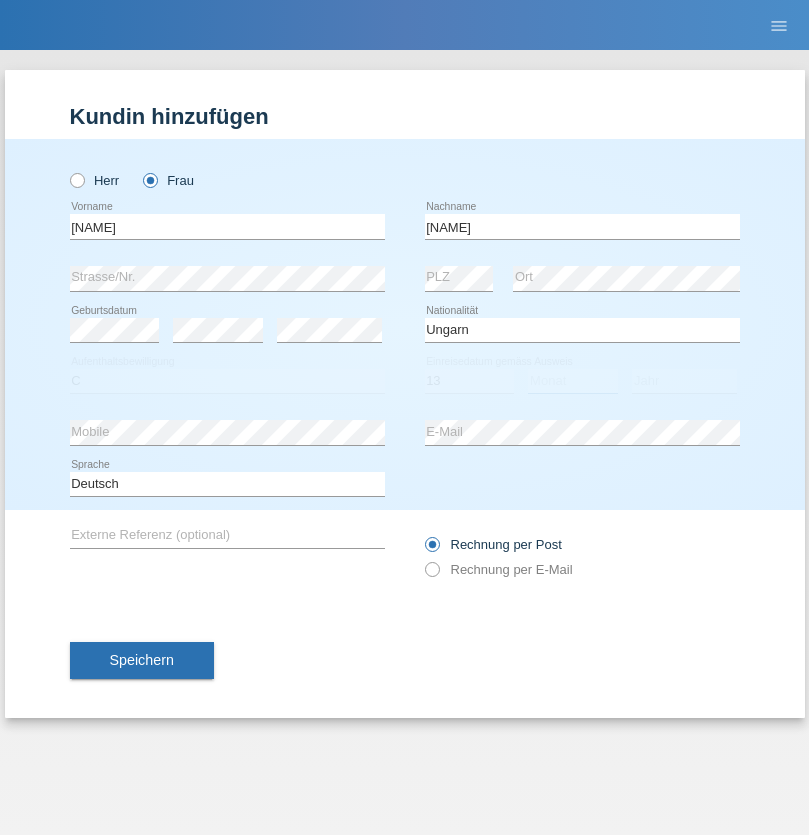 select on "12" 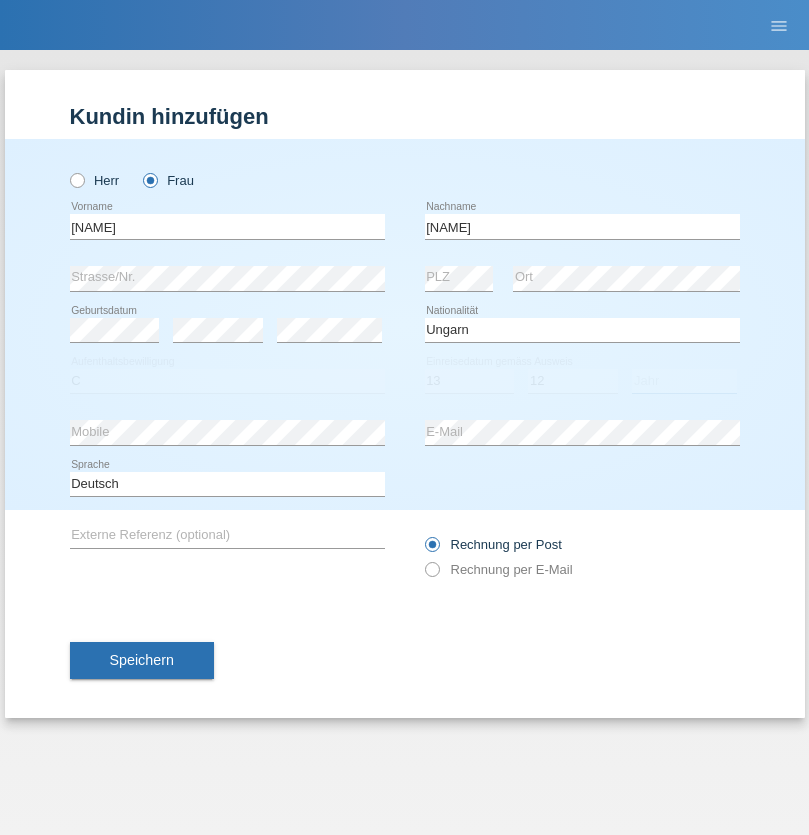 select on "2021" 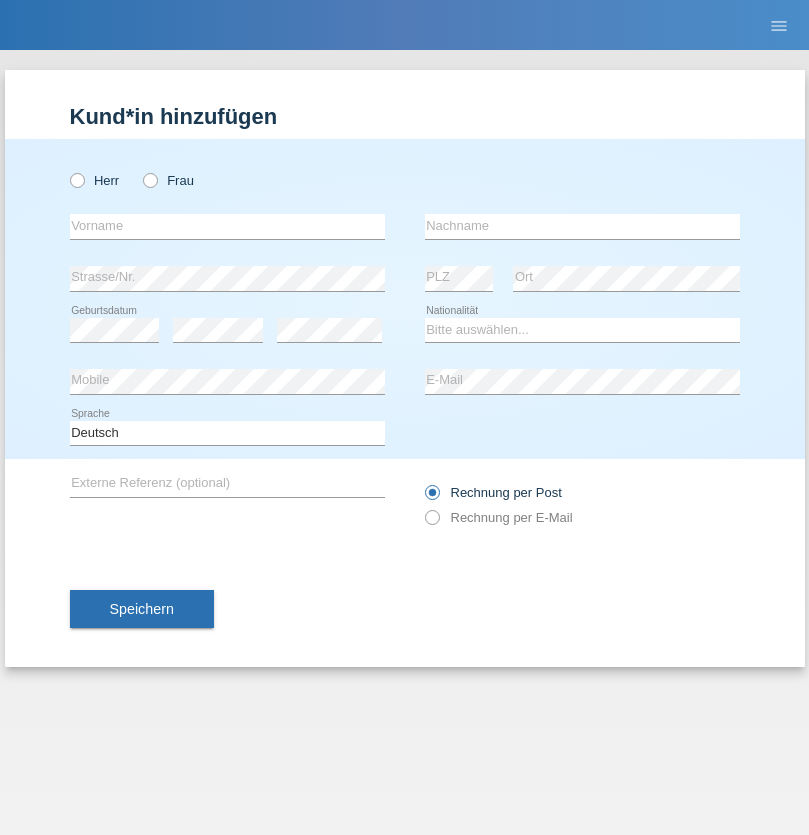 scroll, scrollTop: 0, scrollLeft: 0, axis: both 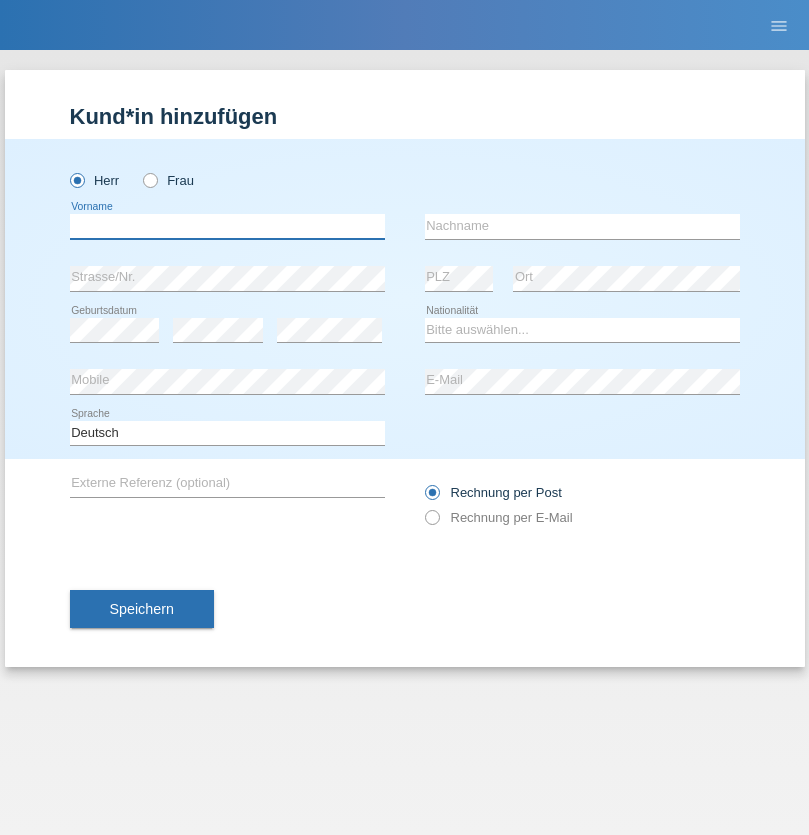 click at bounding box center [227, 226] 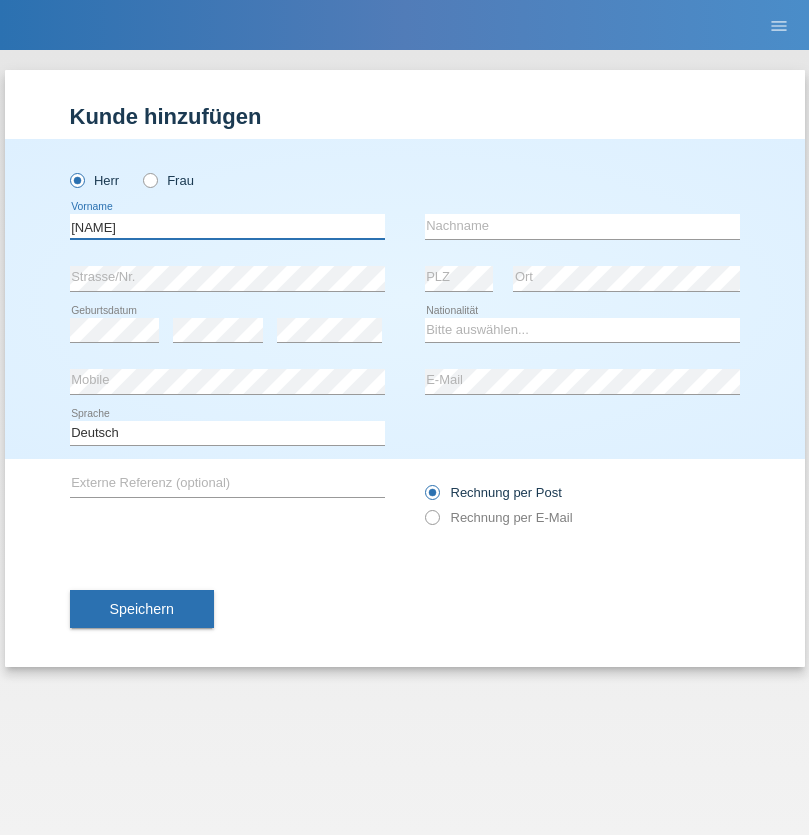 type on "[NAME]" 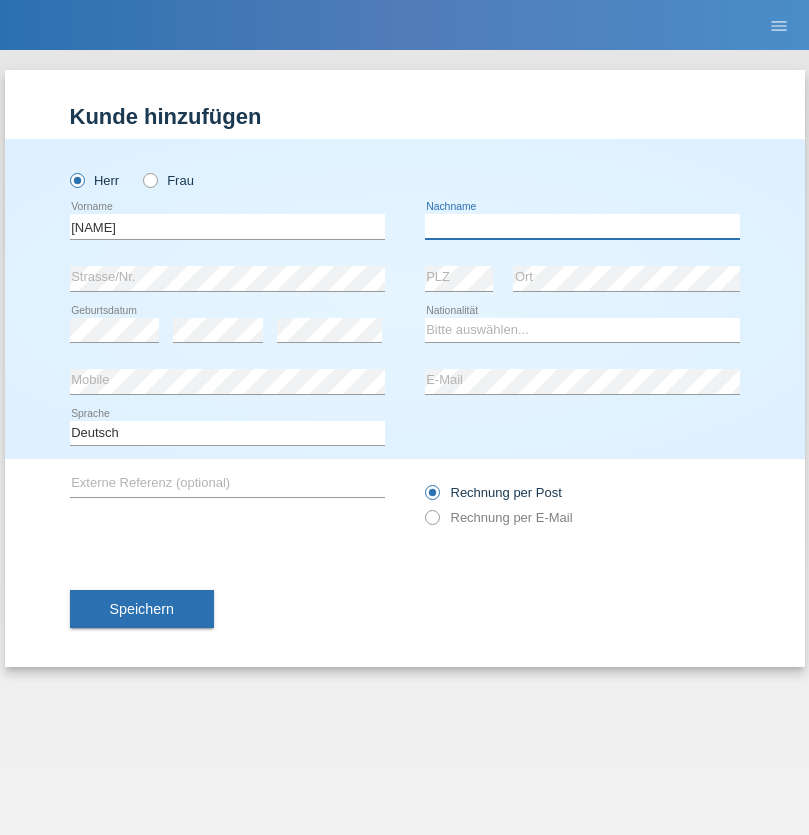 click at bounding box center (582, 226) 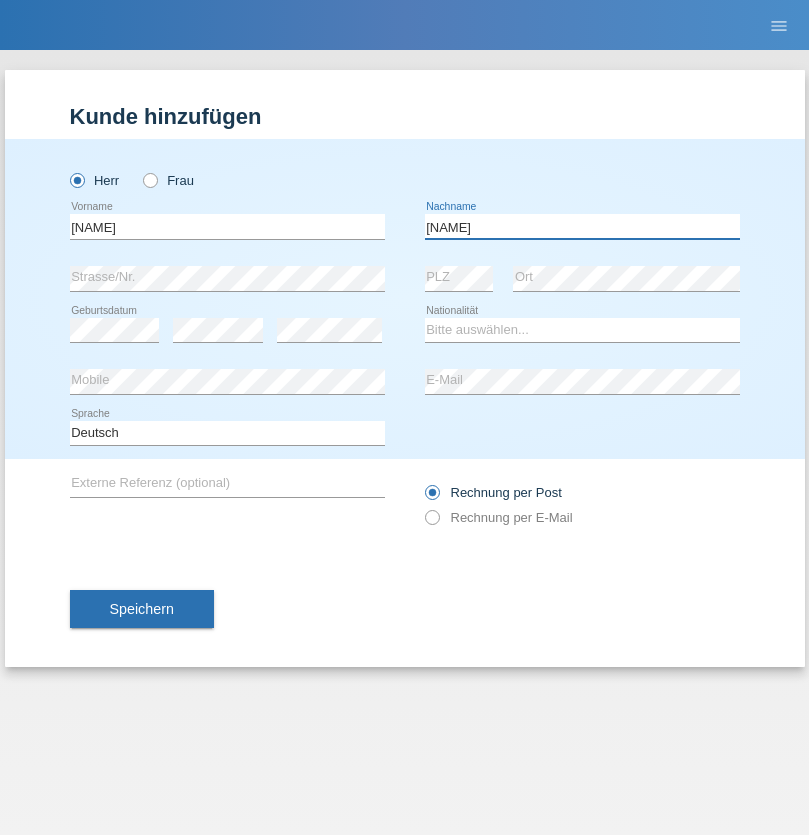 type on "Ferreira" 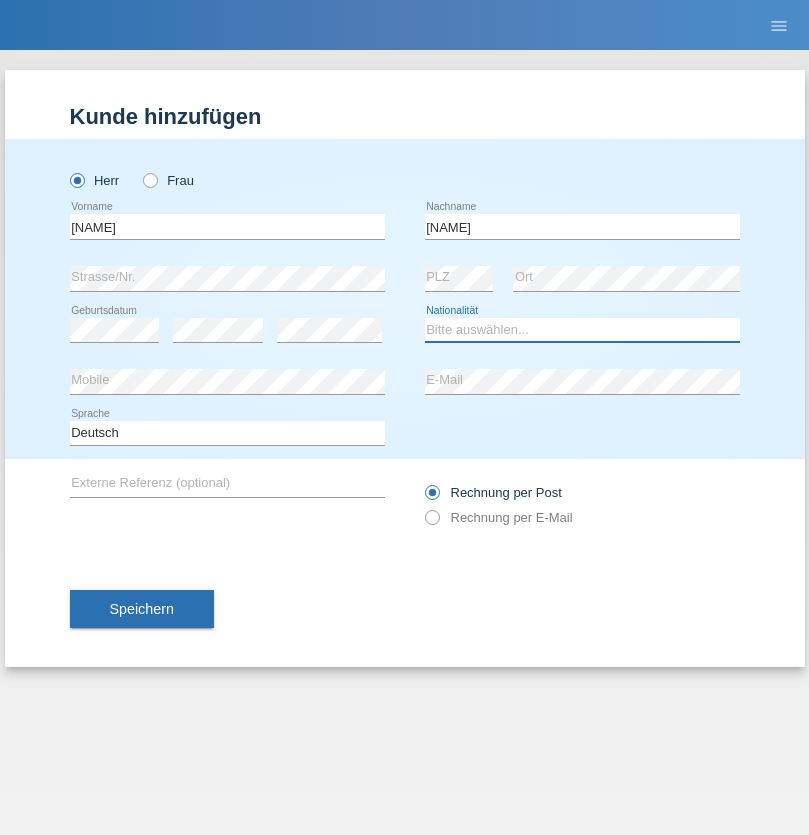 select on "PT" 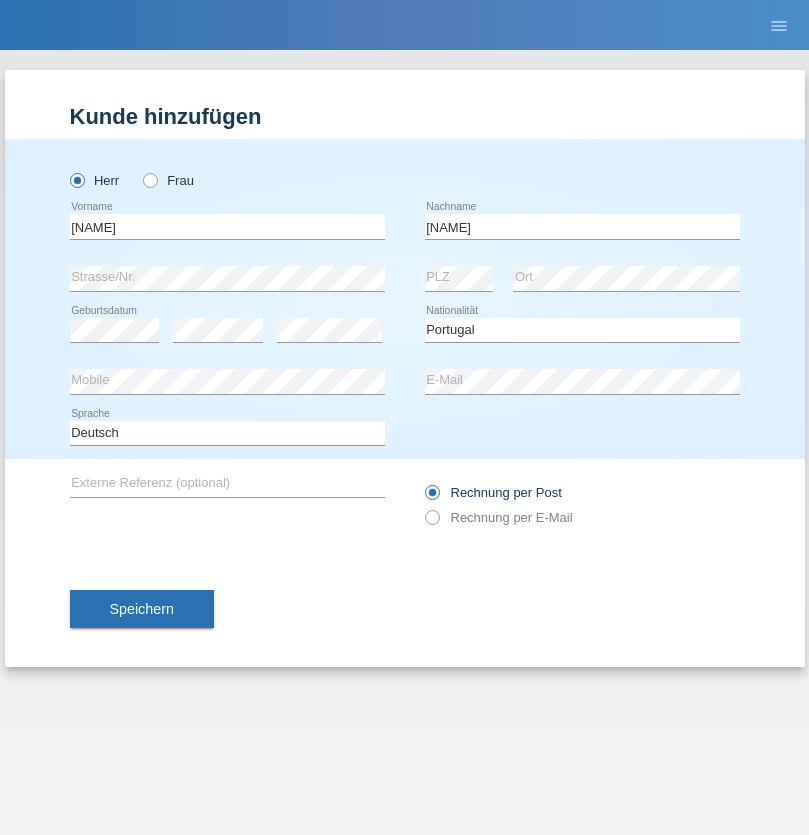 select on "C" 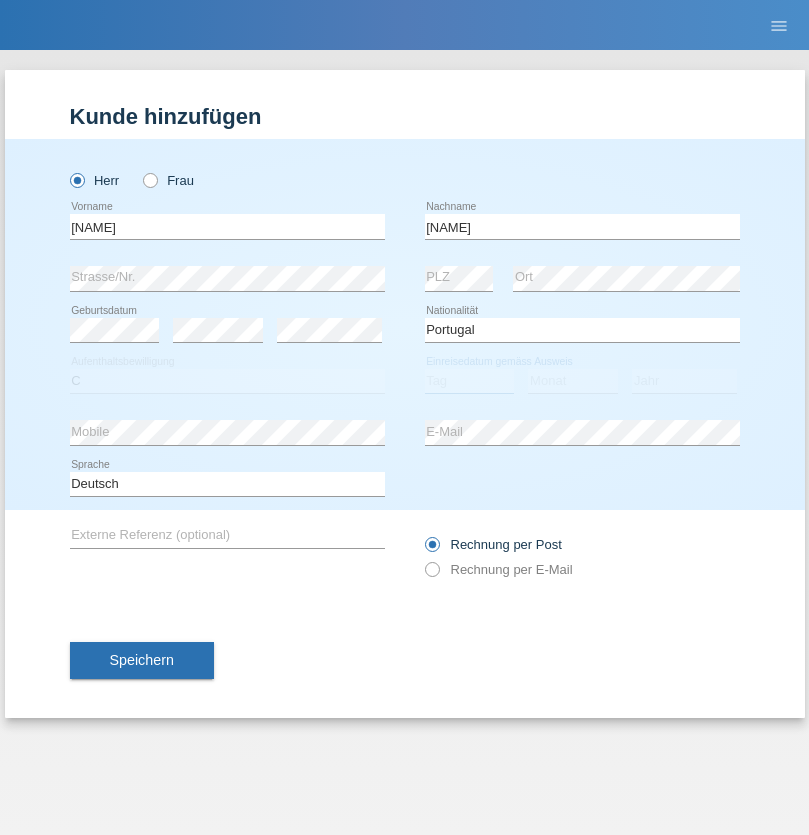 select on "04" 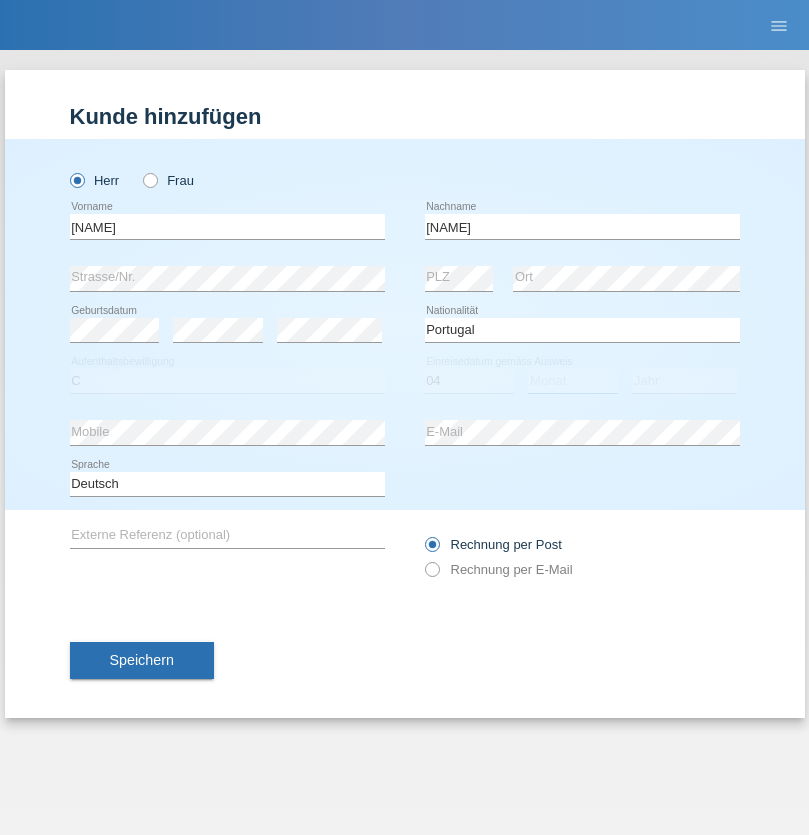 select on "09" 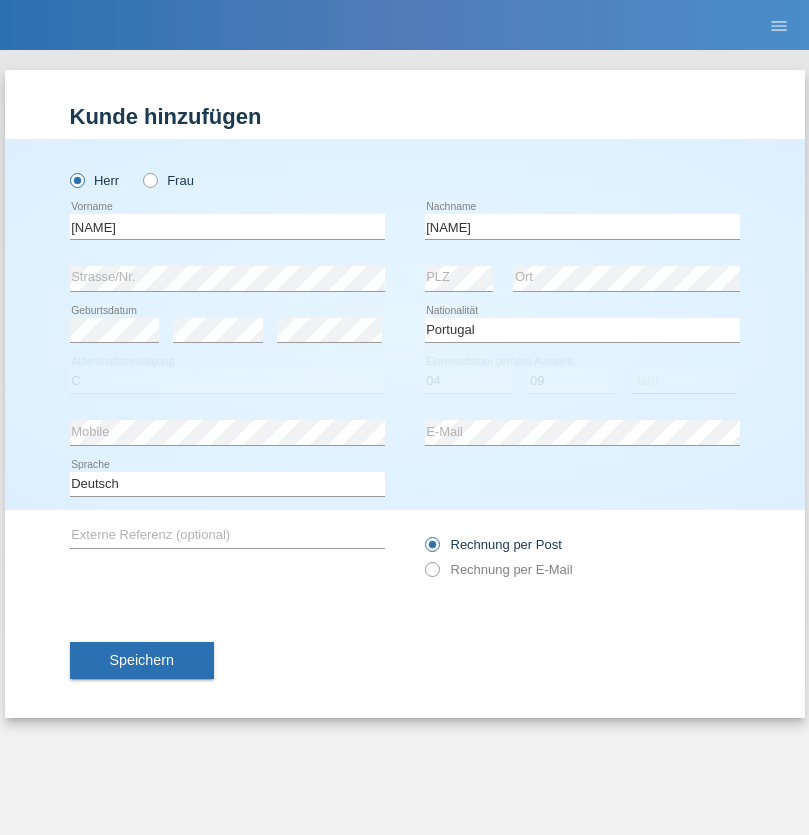 select on "2021" 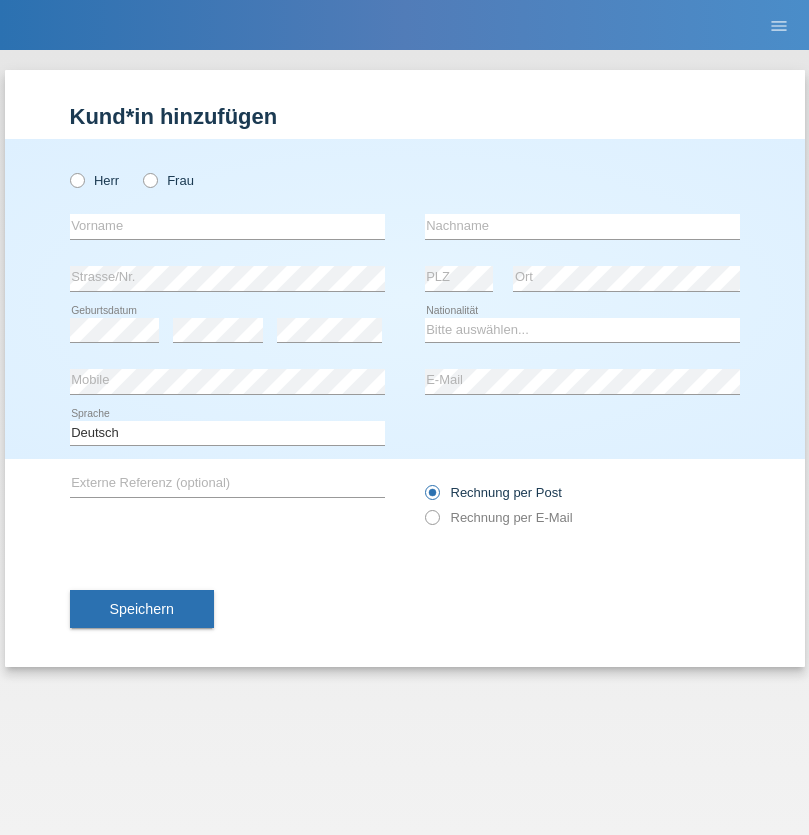scroll, scrollTop: 0, scrollLeft: 0, axis: both 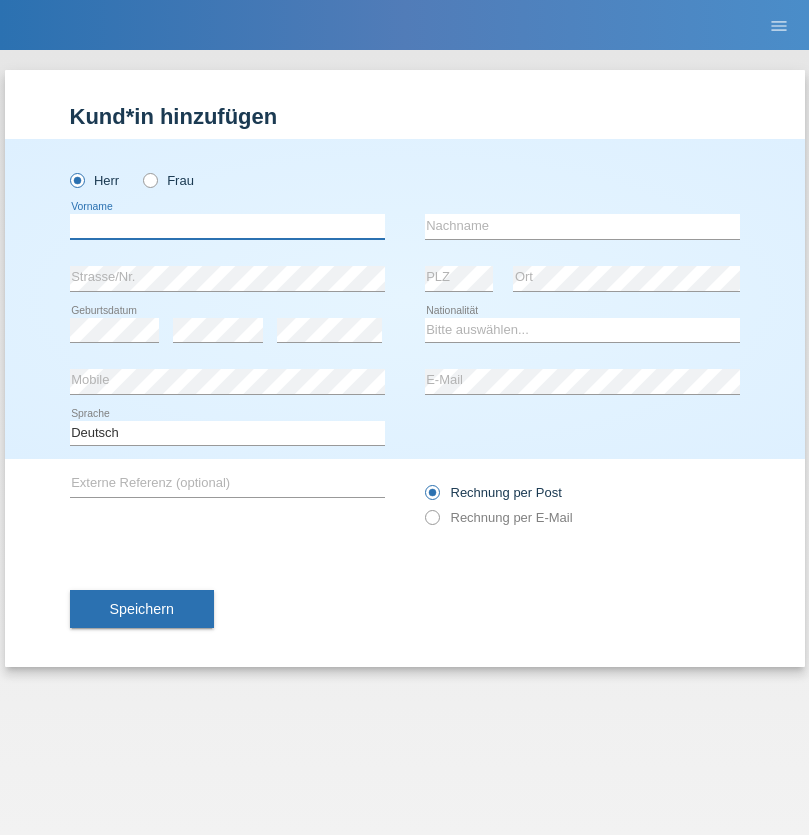 click at bounding box center (227, 226) 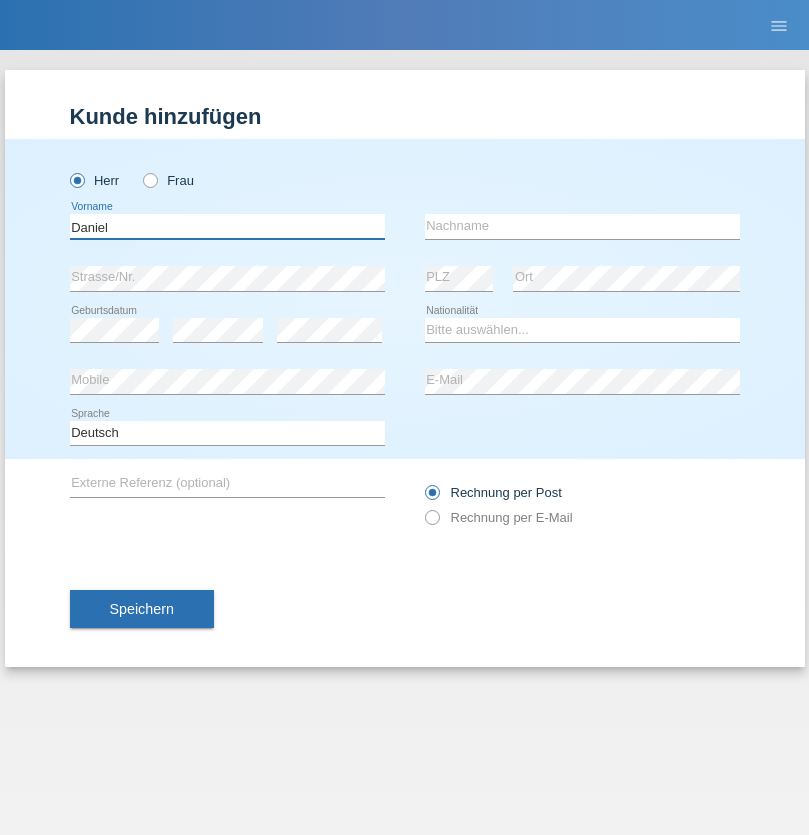 type on "Daniel" 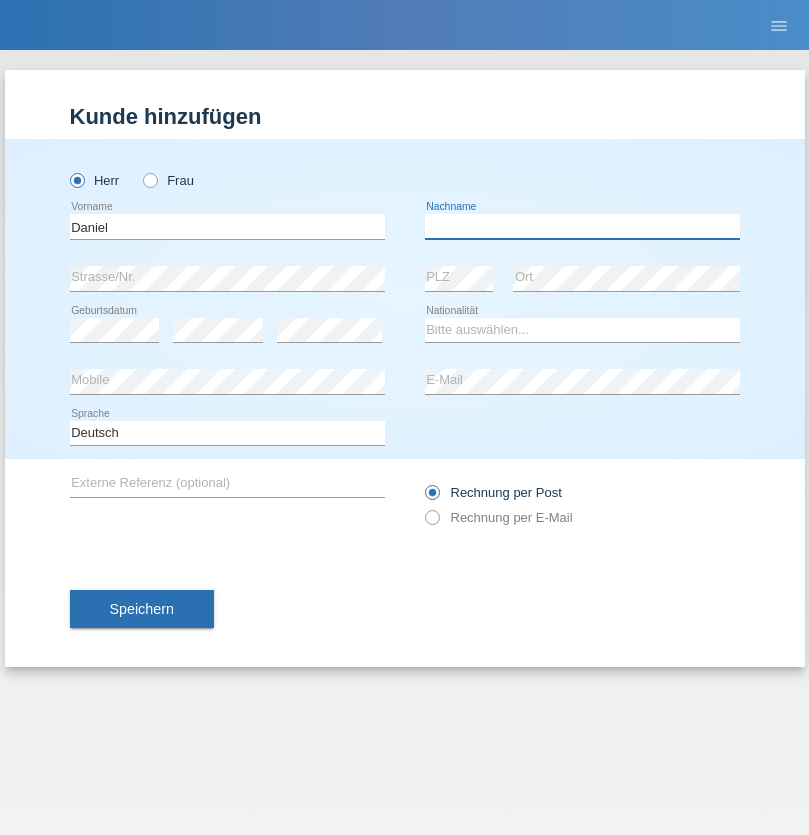 click at bounding box center (582, 226) 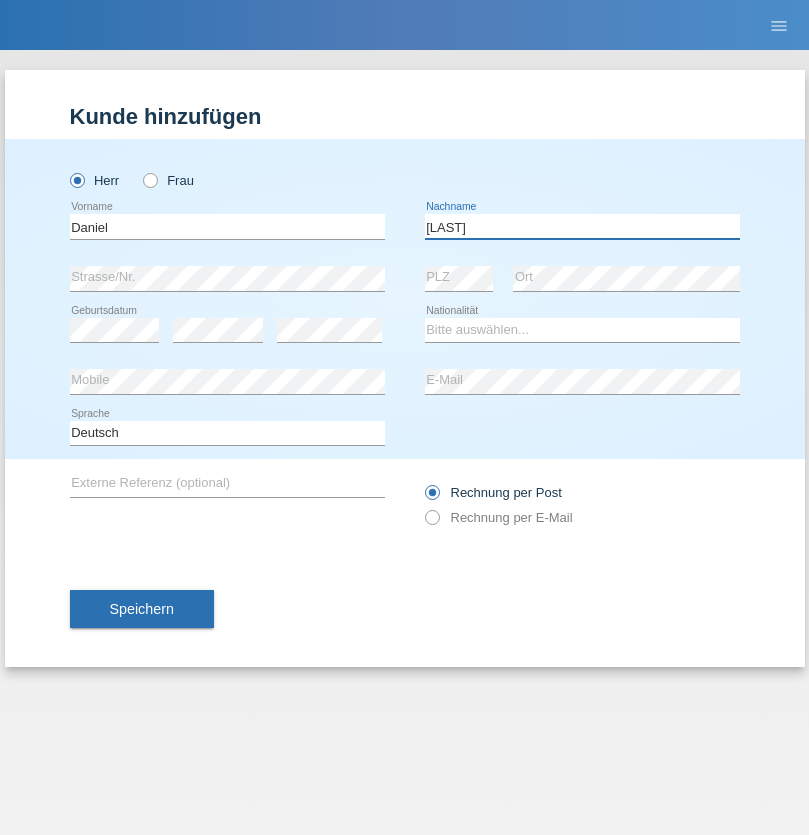 type on "Falk" 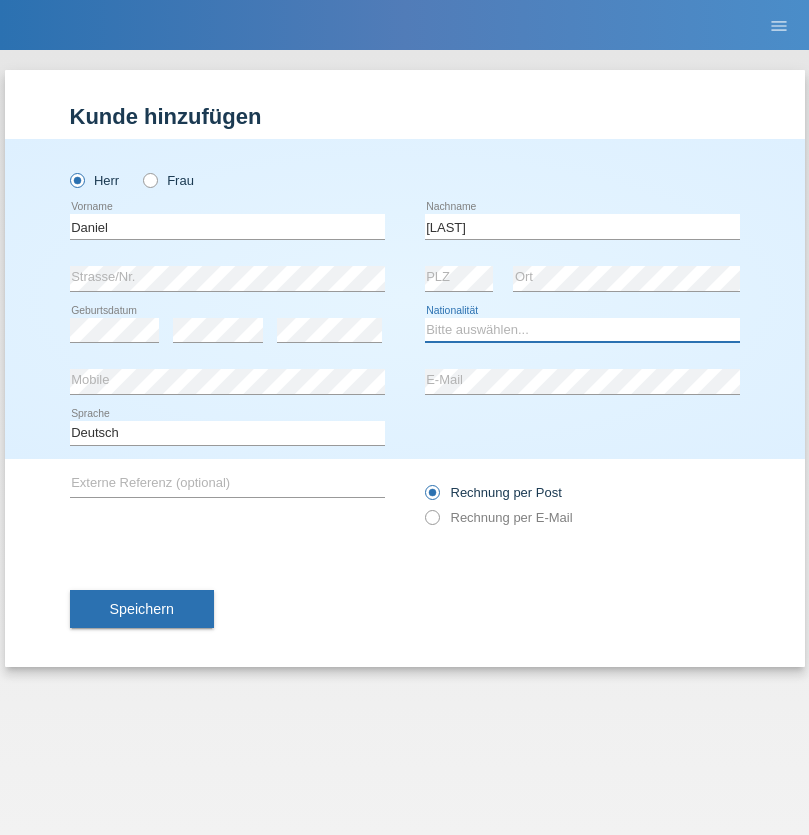 select on "CH" 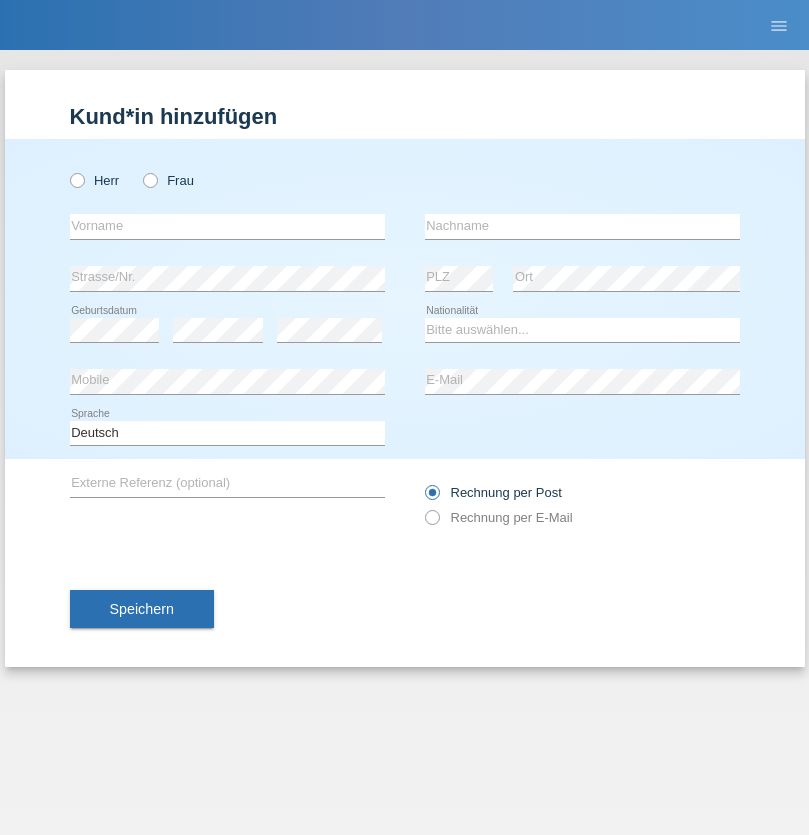 scroll, scrollTop: 0, scrollLeft: 0, axis: both 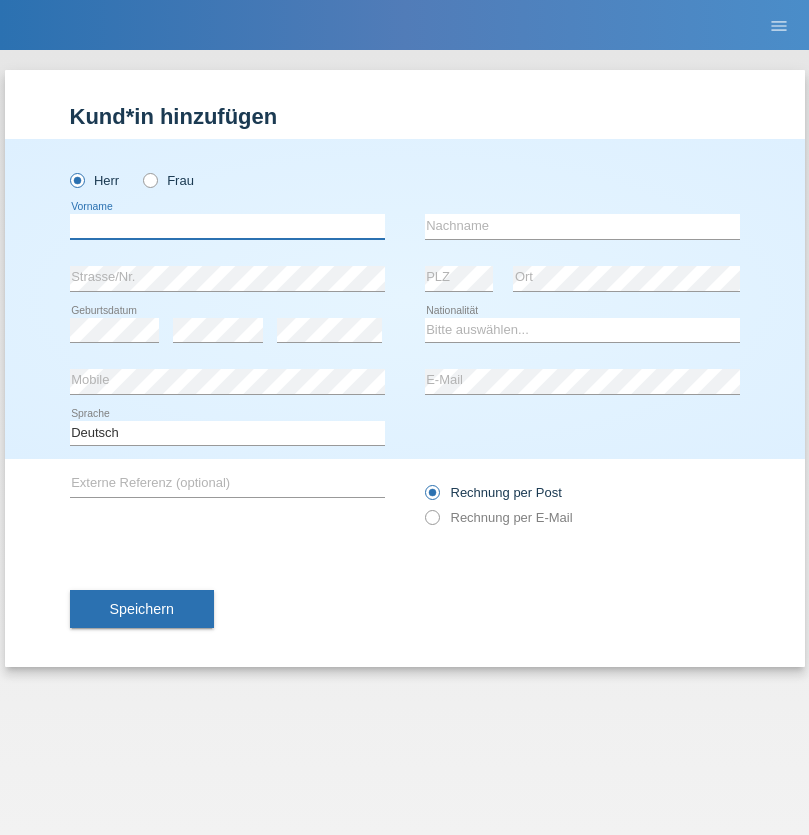 click at bounding box center (227, 226) 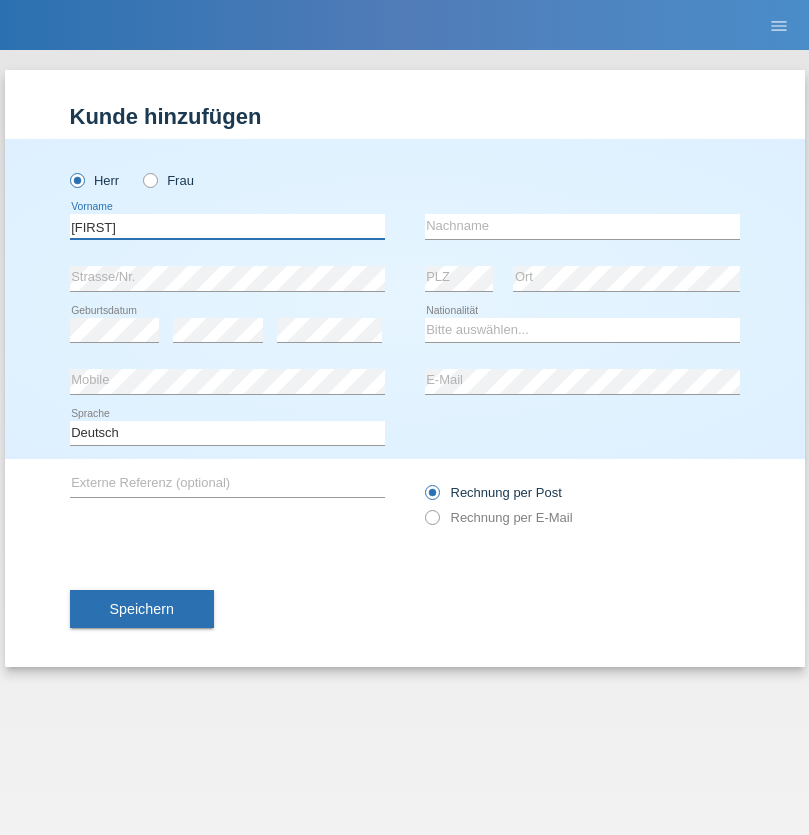 type on "[FIRST]" 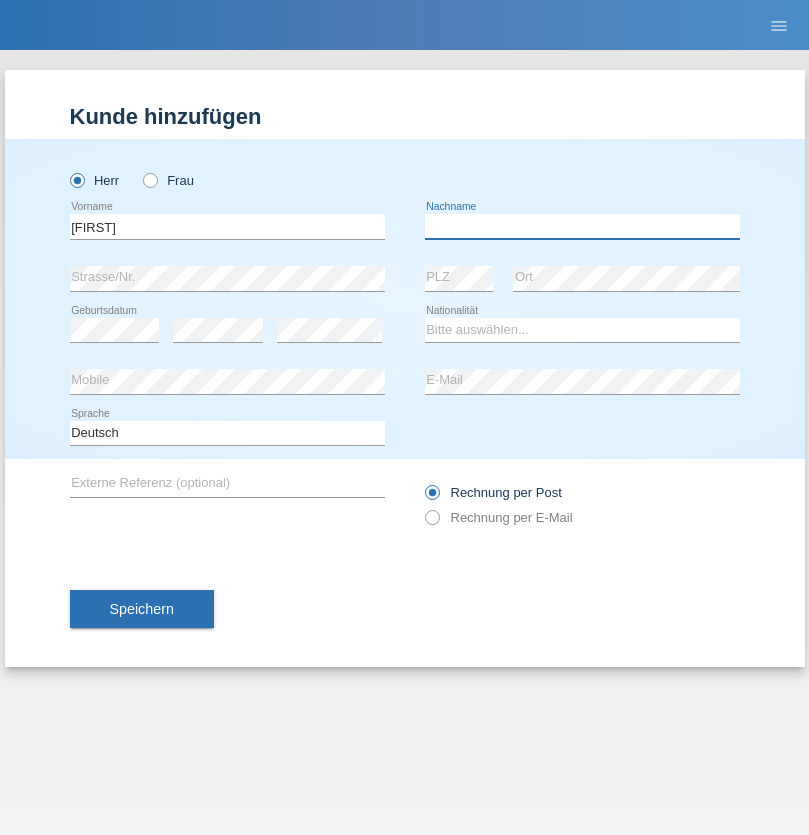 click at bounding box center (582, 226) 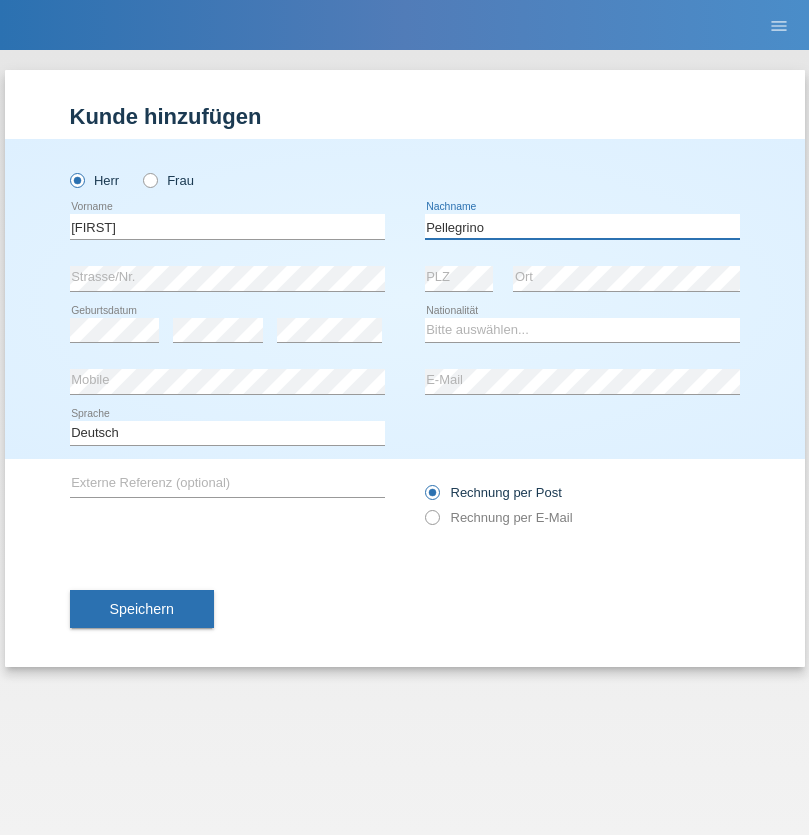 type on "Pellegrino" 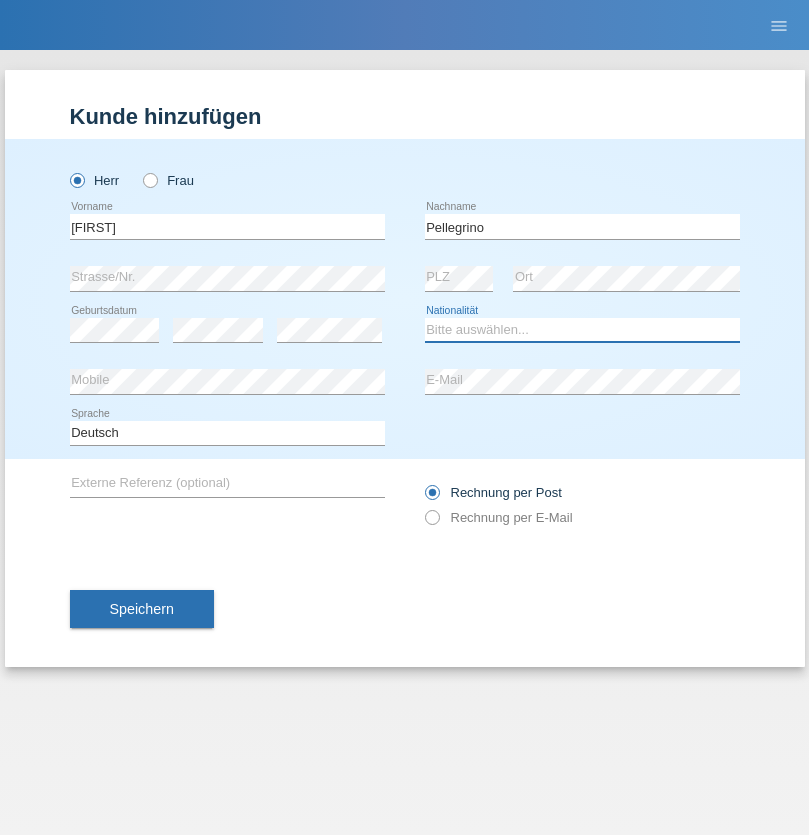 select on "IT" 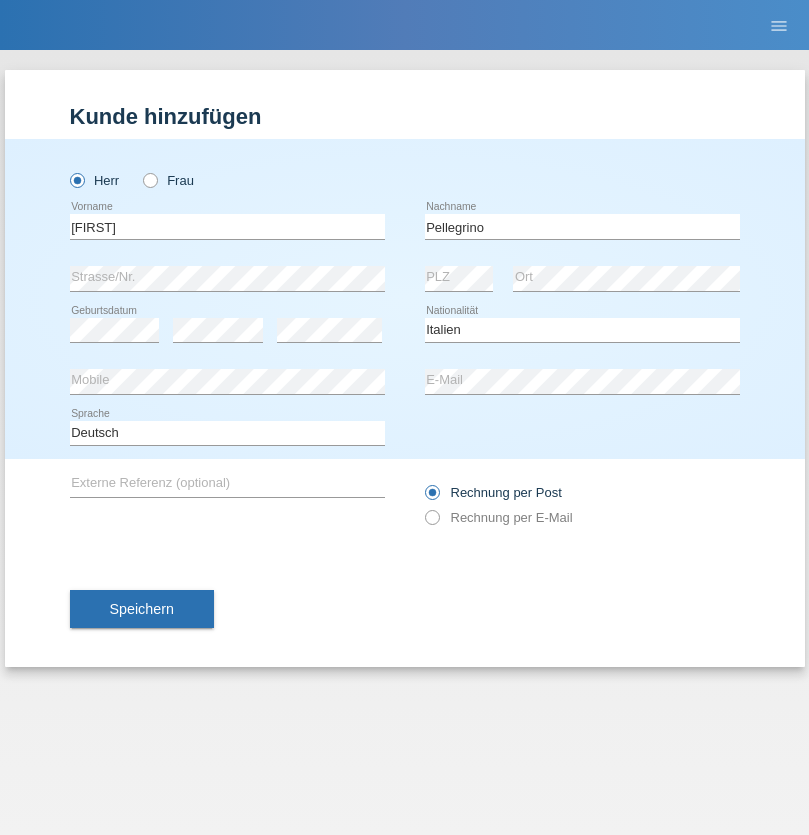 select on "C" 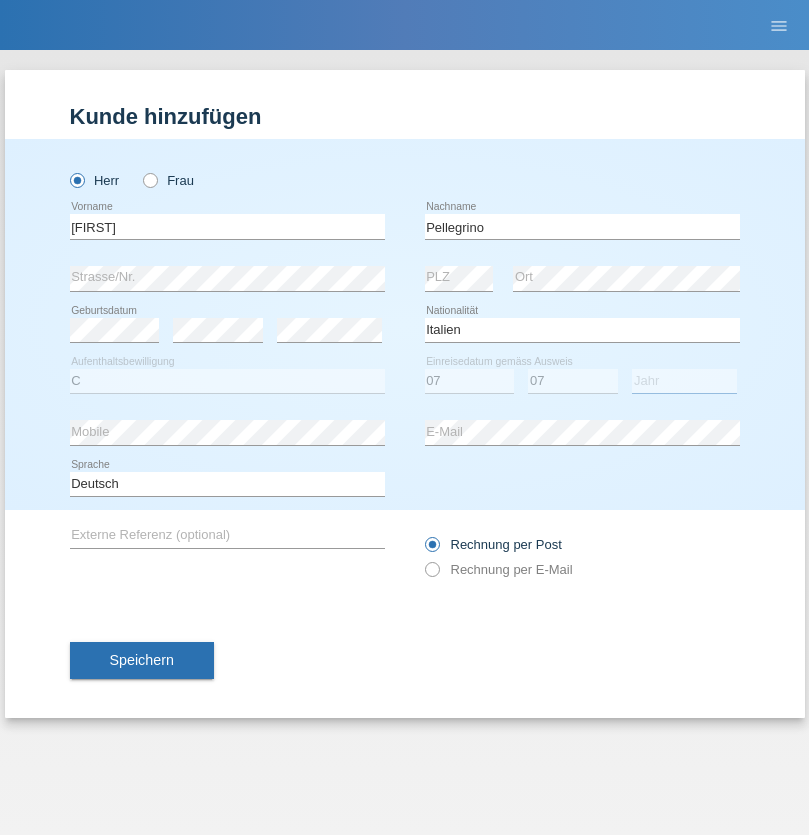 select on "2021" 